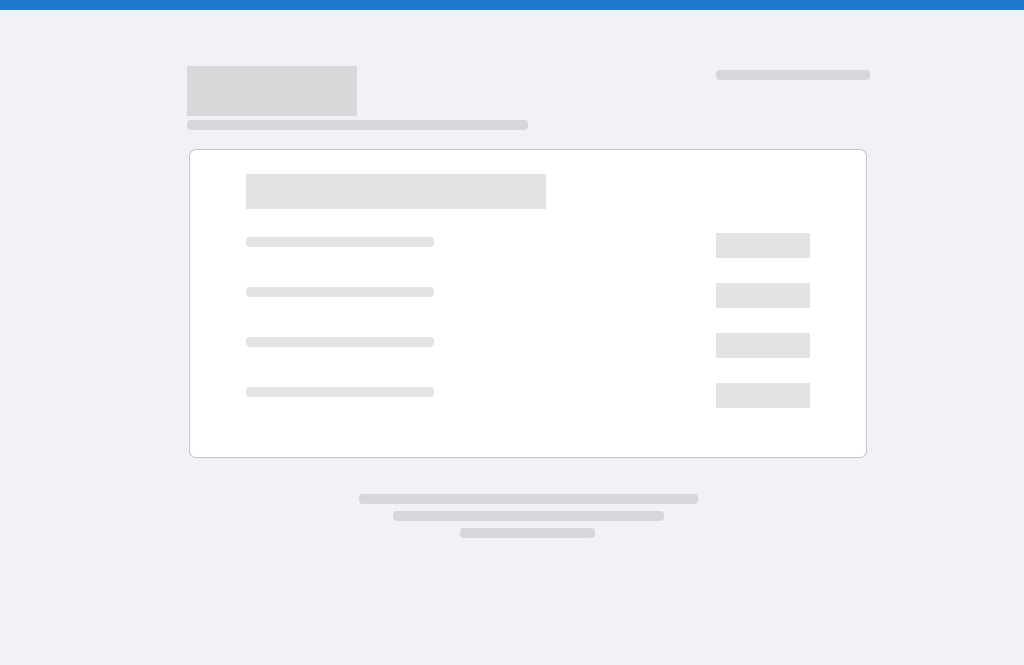 scroll, scrollTop: 0, scrollLeft: 0, axis: both 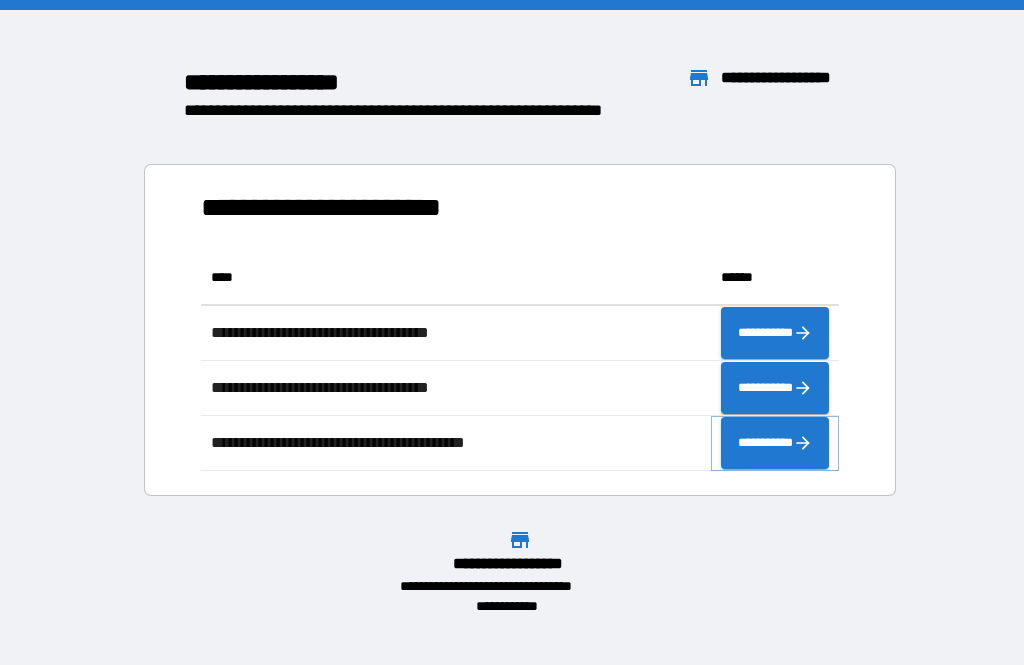 click 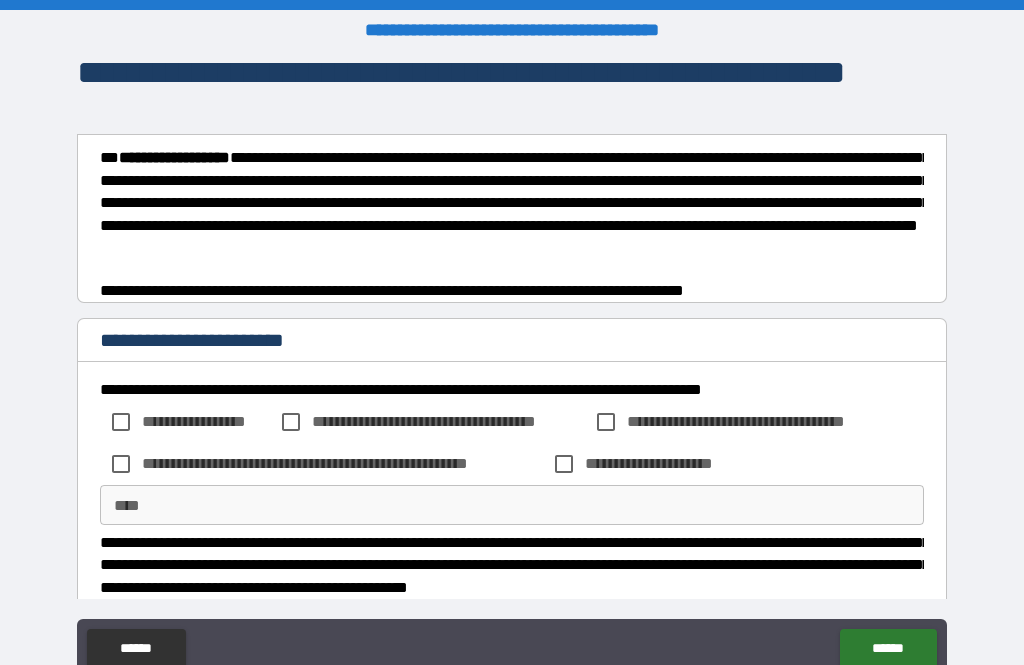 scroll, scrollTop: 0, scrollLeft: 0, axis: both 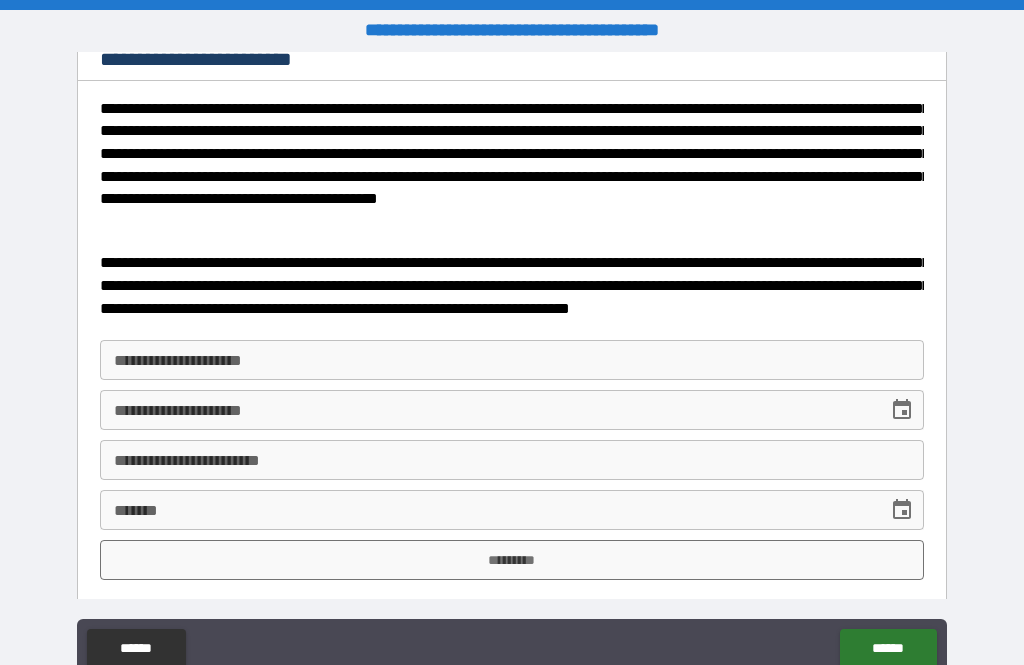 click on "**********" at bounding box center [512, 460] 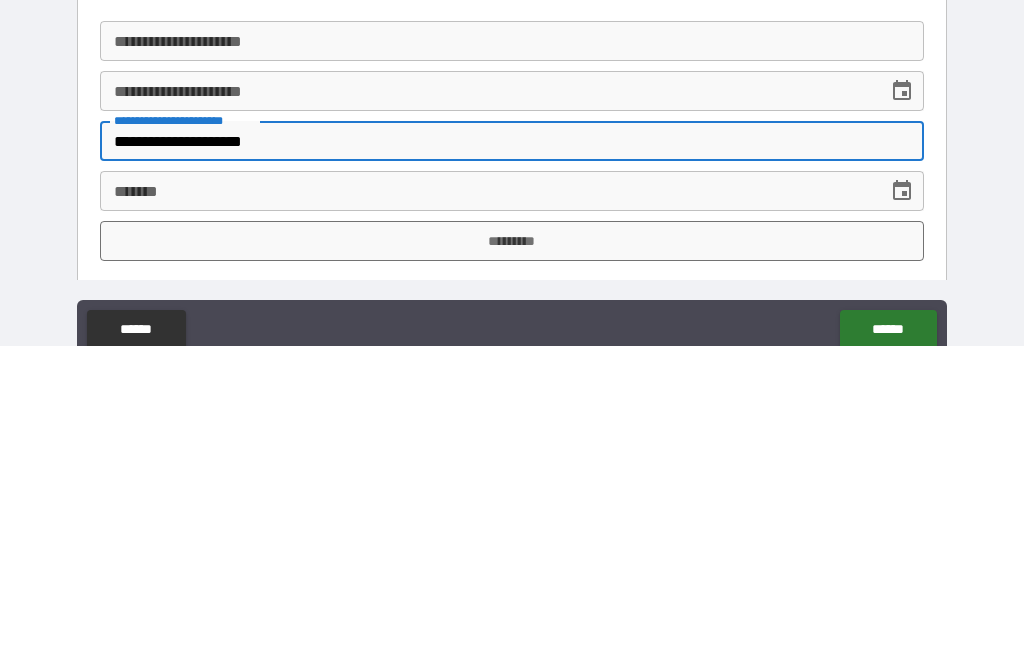 scroll, scrollTop: 65, scrollLeft: 0, axis: vertical 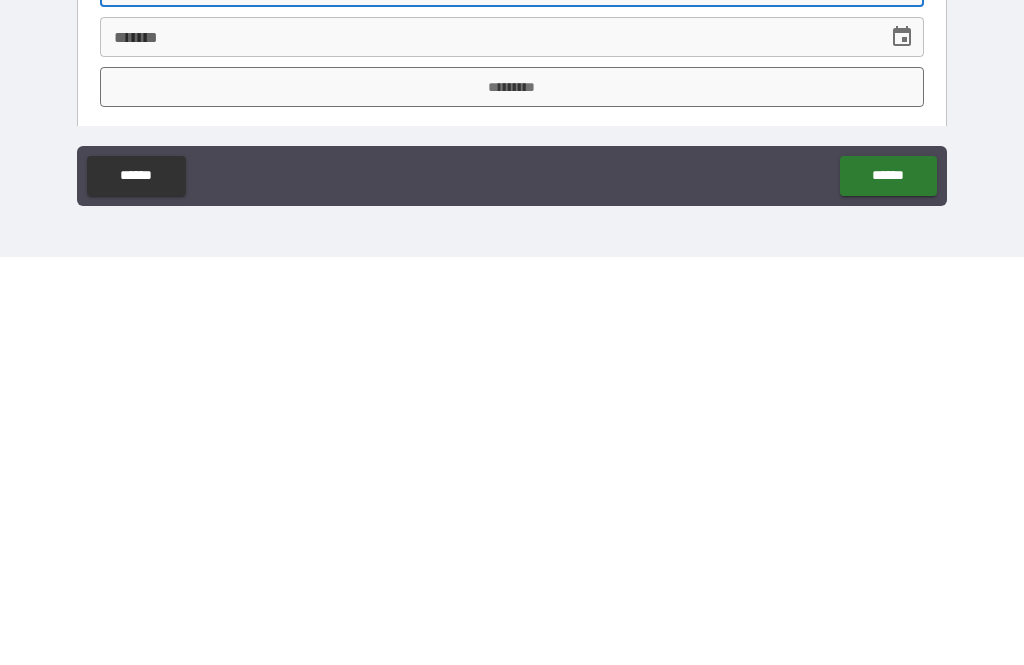type on "**********" 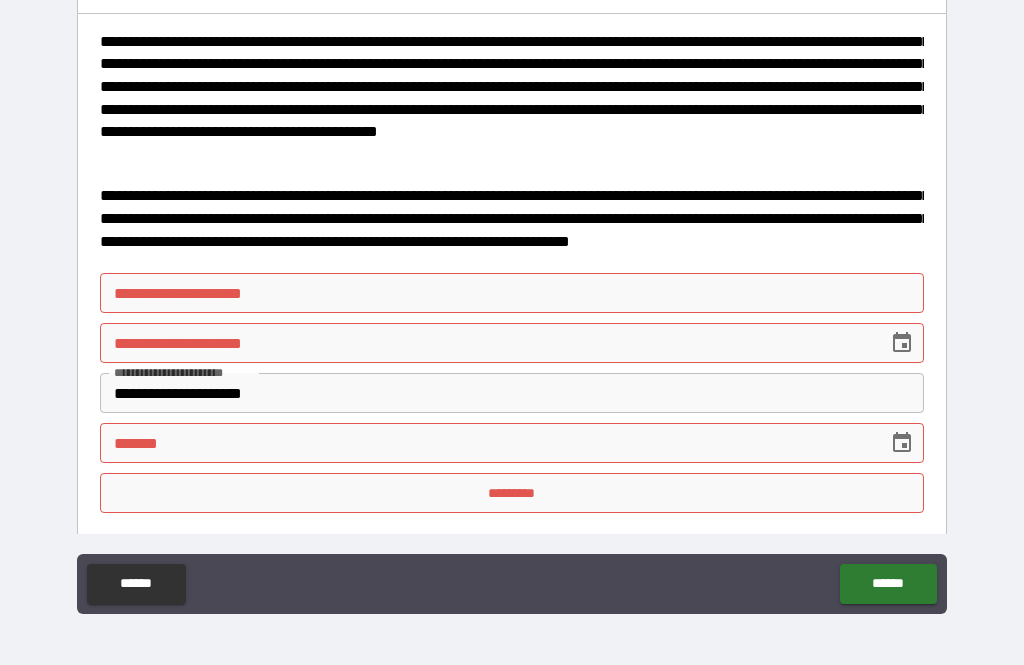 scroll, scrollTop: 3425, scrollLeft: 0, axis: vertical 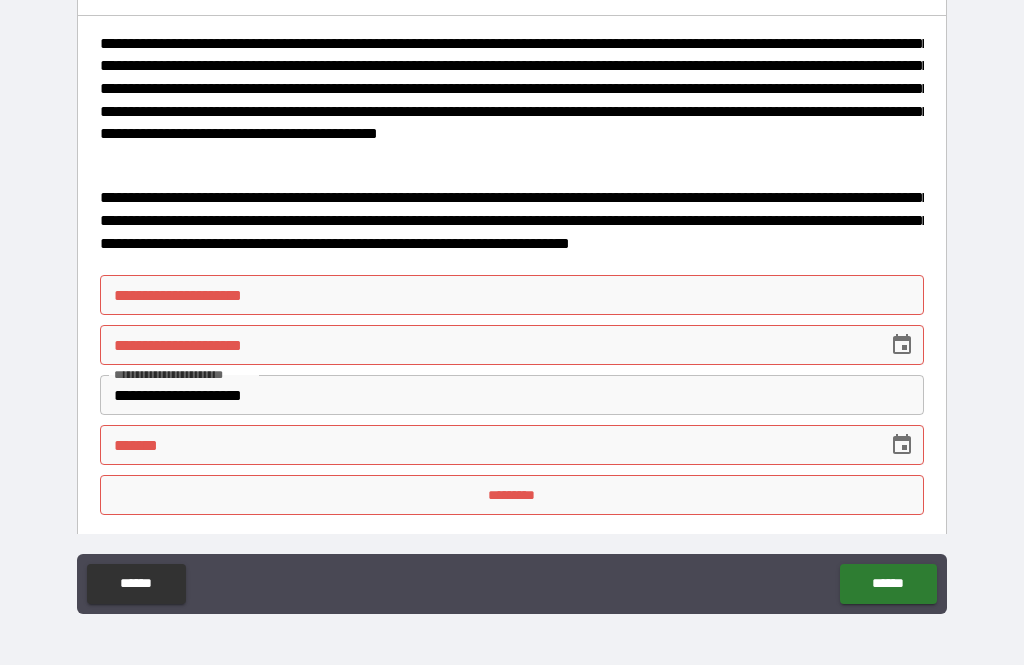click on "*********" at bounding box center [512, 495] 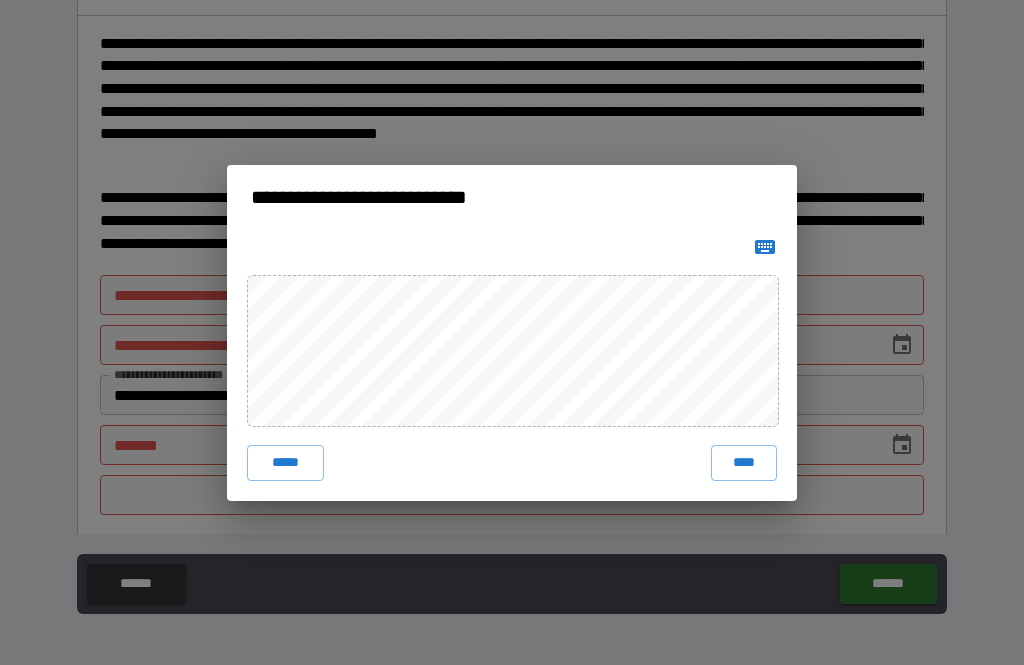 click on "**********" at bounding box center (512, 332) 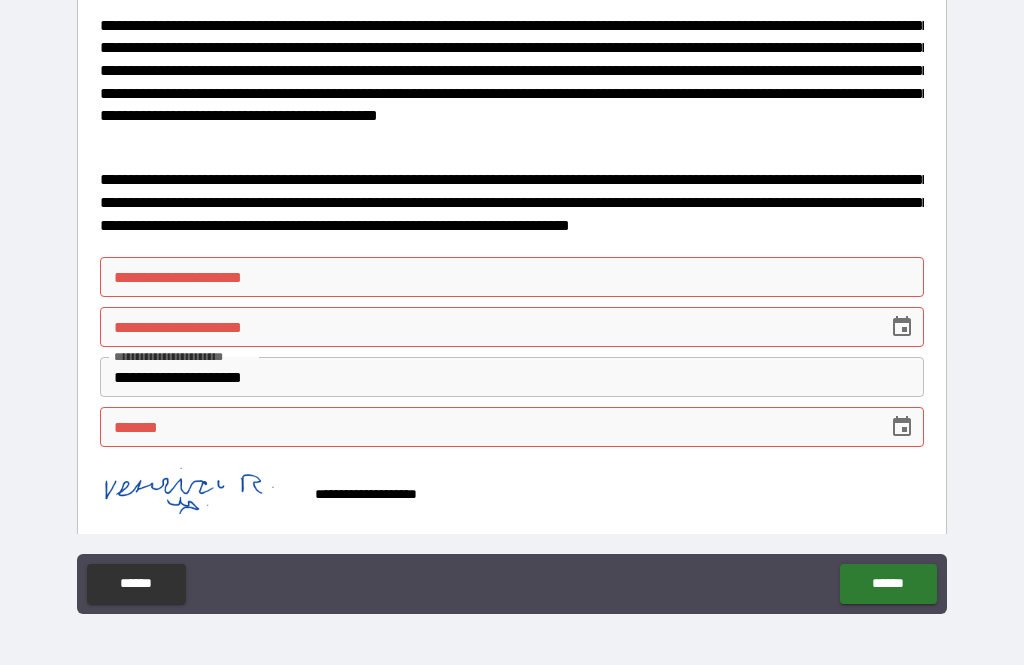 scroll, scrollTop: 3442, scrollLeft: 0, axis: vertical 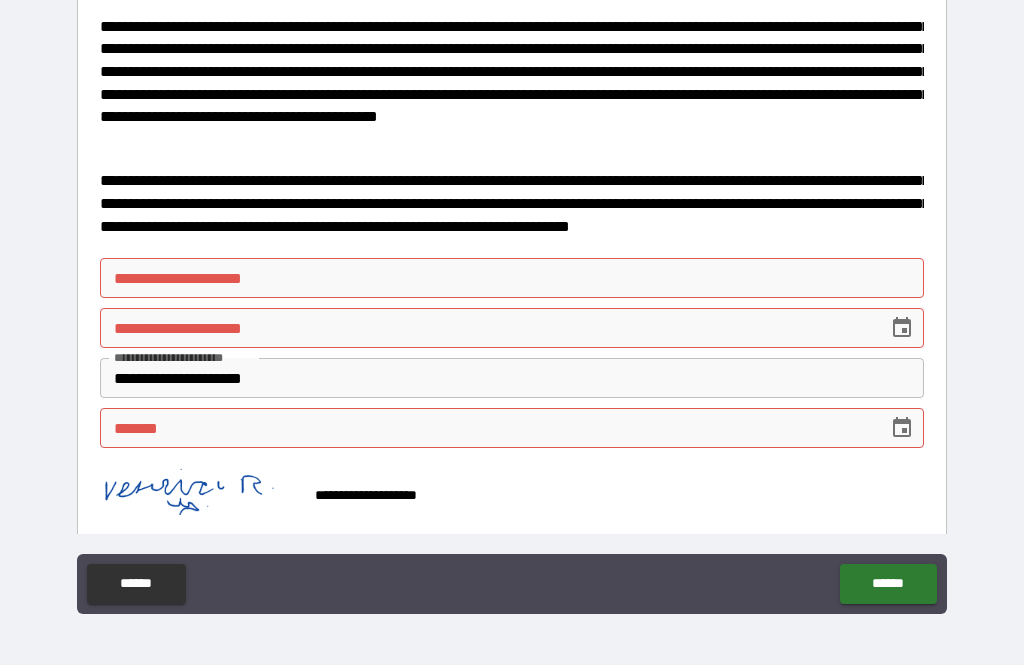 click at bounding box center [902, 428] 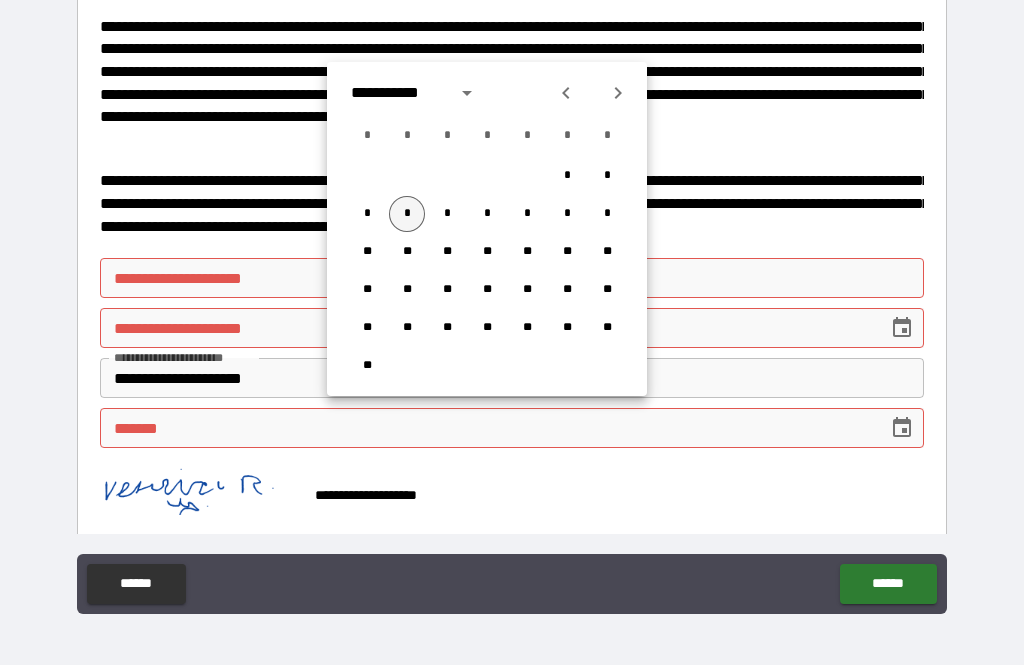 click on "*" at bounding box center (407, 214) 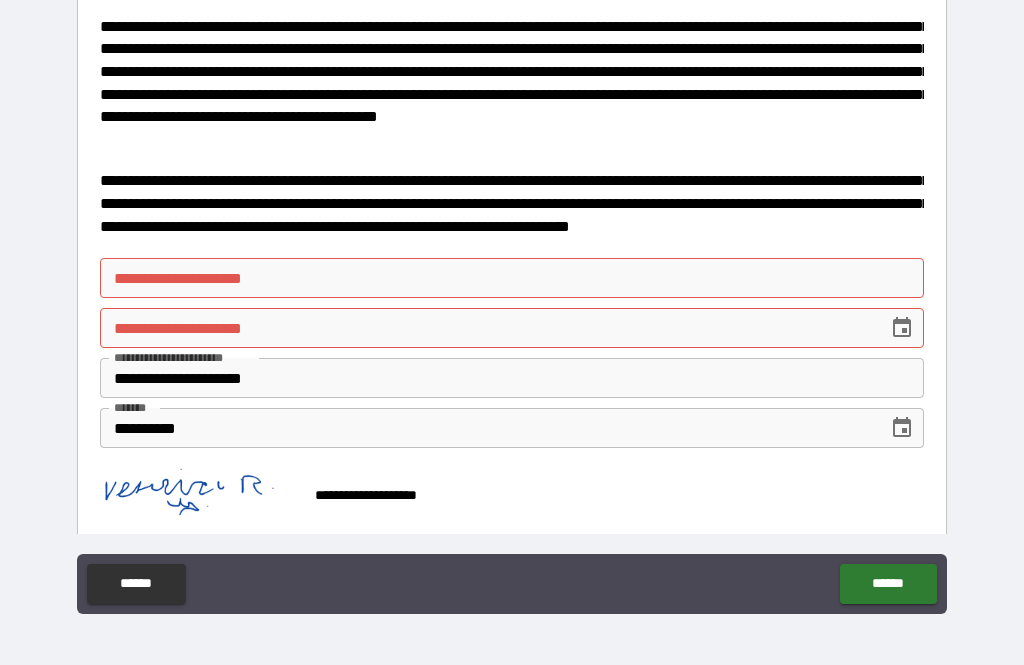 type on "**********" 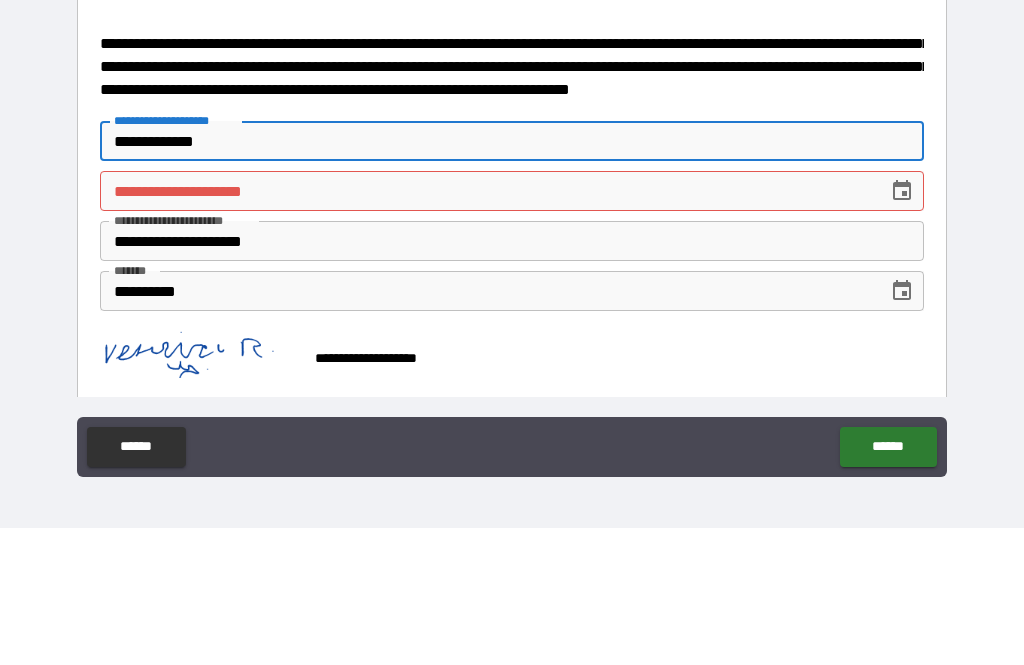 type on "**********" 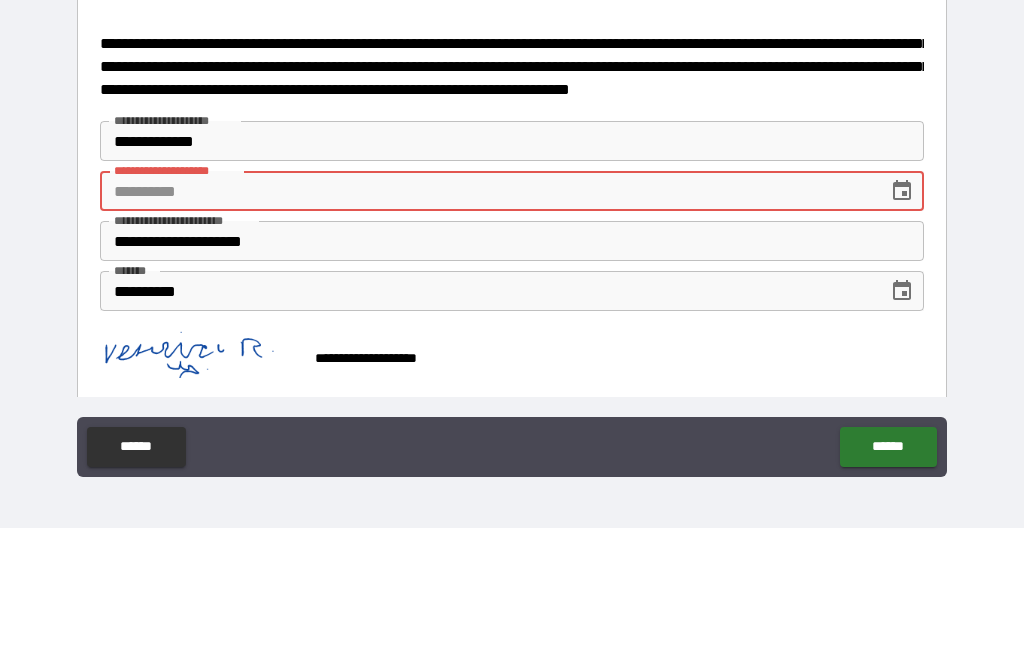 click on "**********" at bounding box center (487, 328) 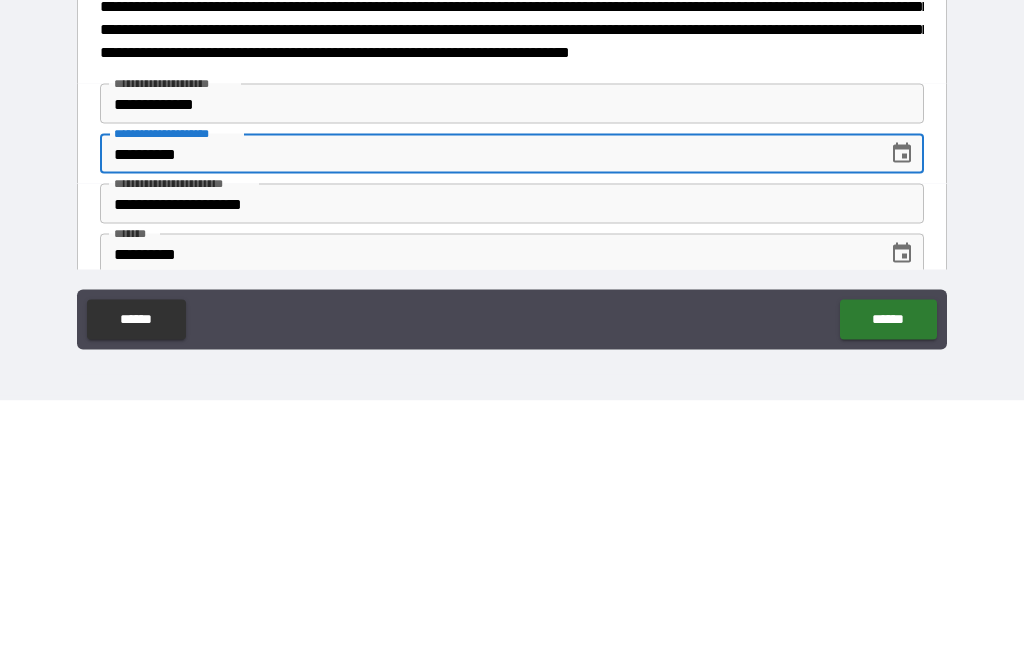 scroll, scrollTop: 3350, scrollLeft: 0, axis: vertical 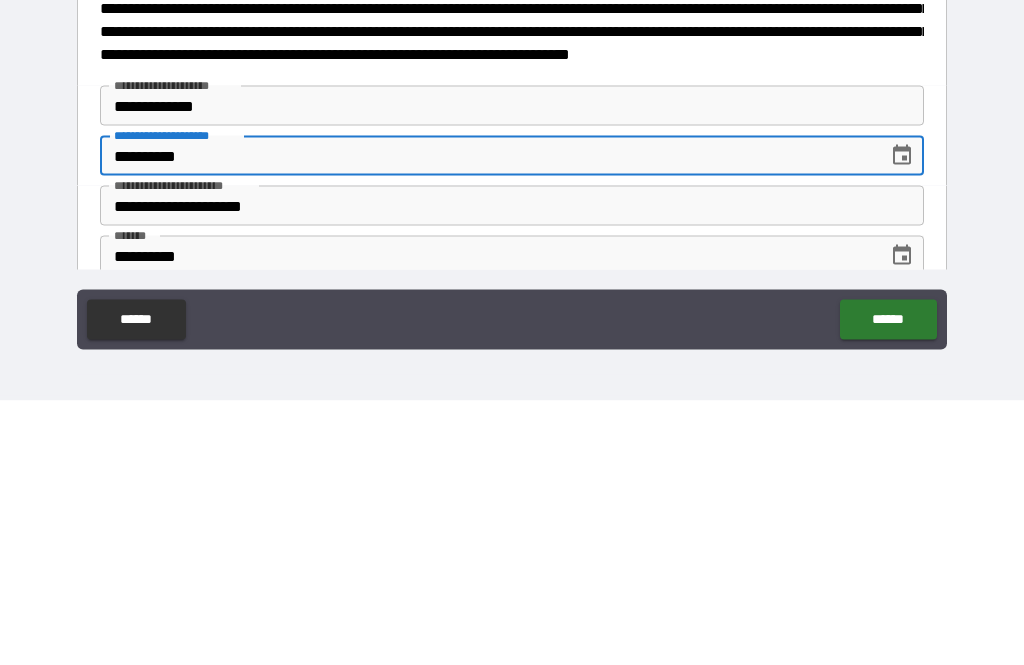 type on "**********" 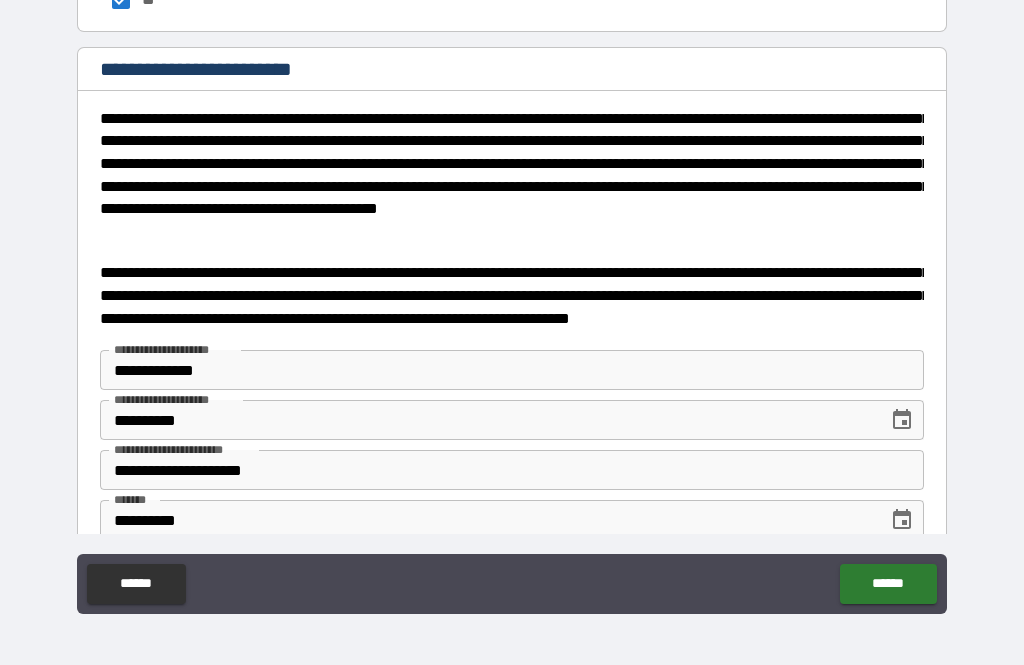 click on "******" at bounding box center [888, 584] 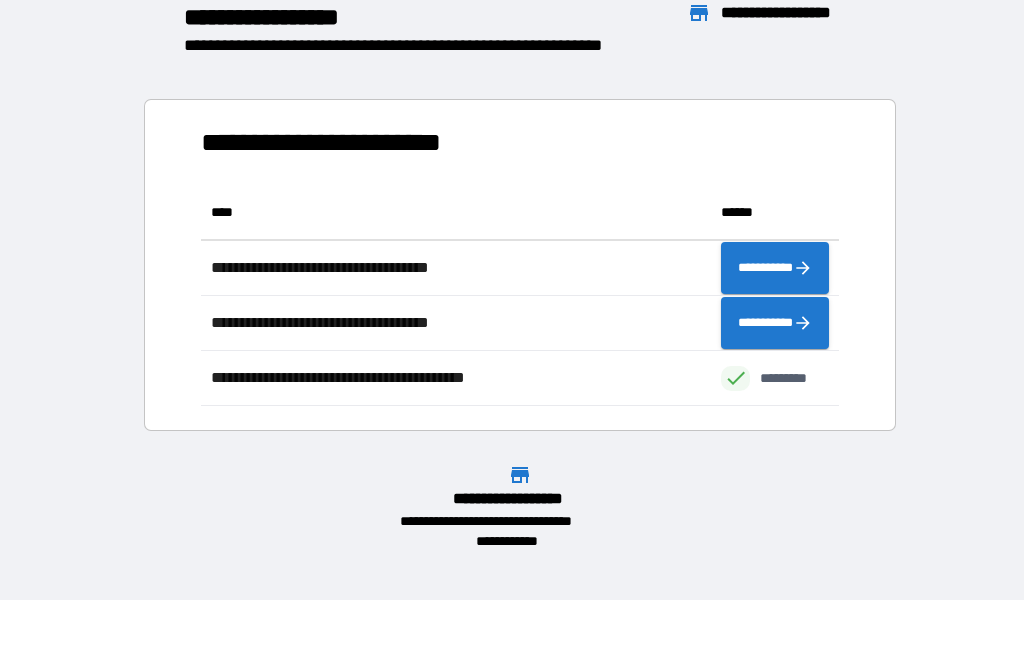 scroll, scrollTop: 1, scrollLeft: 1, axis: both 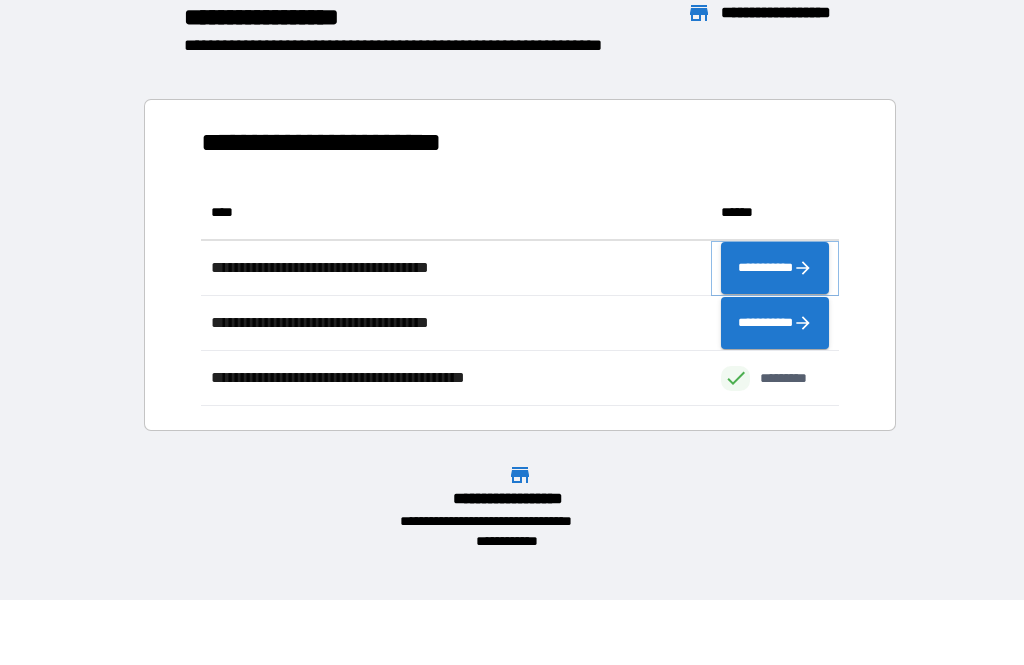 click on "**********" at bounding box center [775, 268] 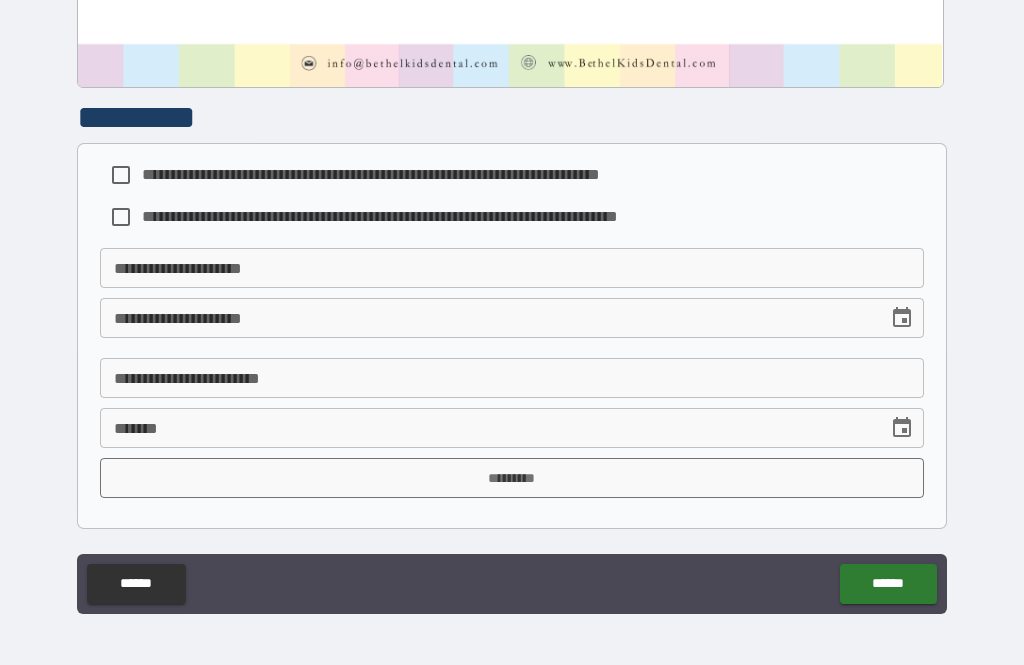 scroll, scrollTop: 1051, scrollLeft: 0, axis: vertical 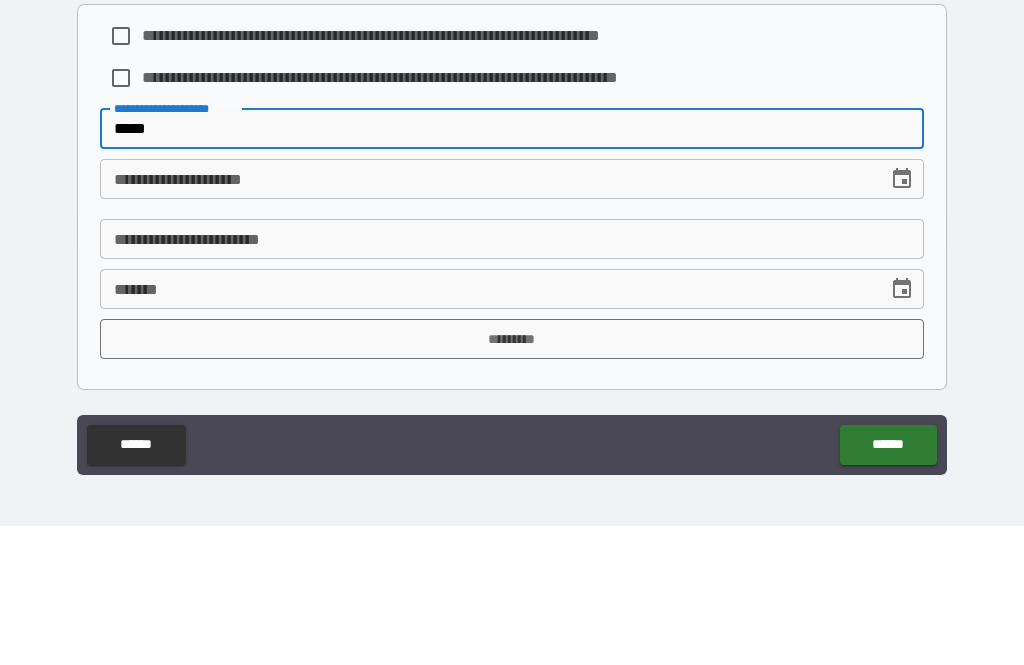 click on "**********" at bounding box center (174, 247) 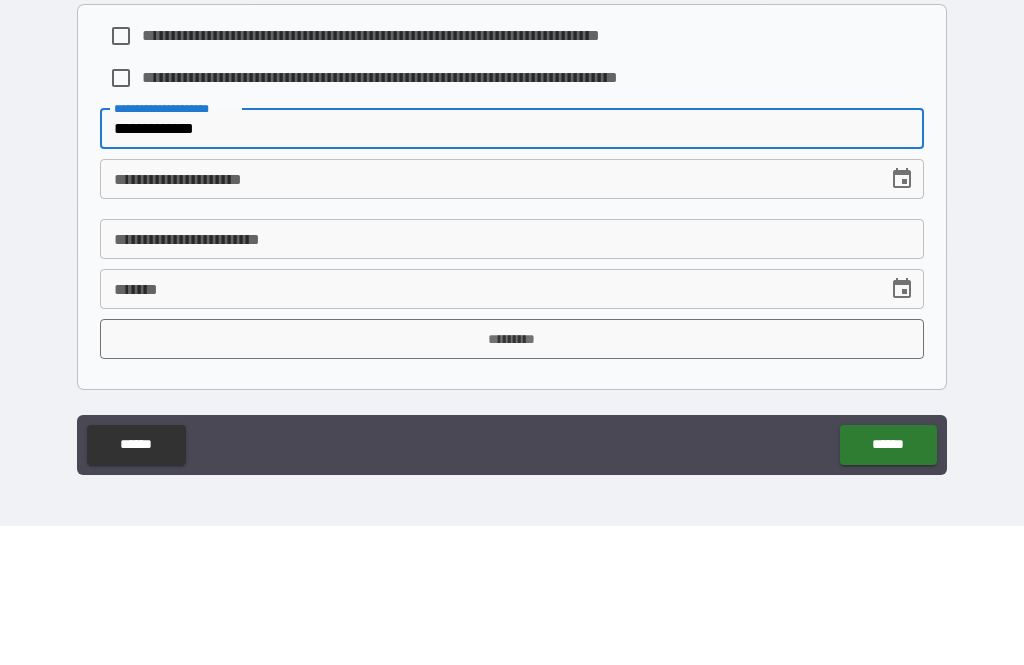 type on "**********" 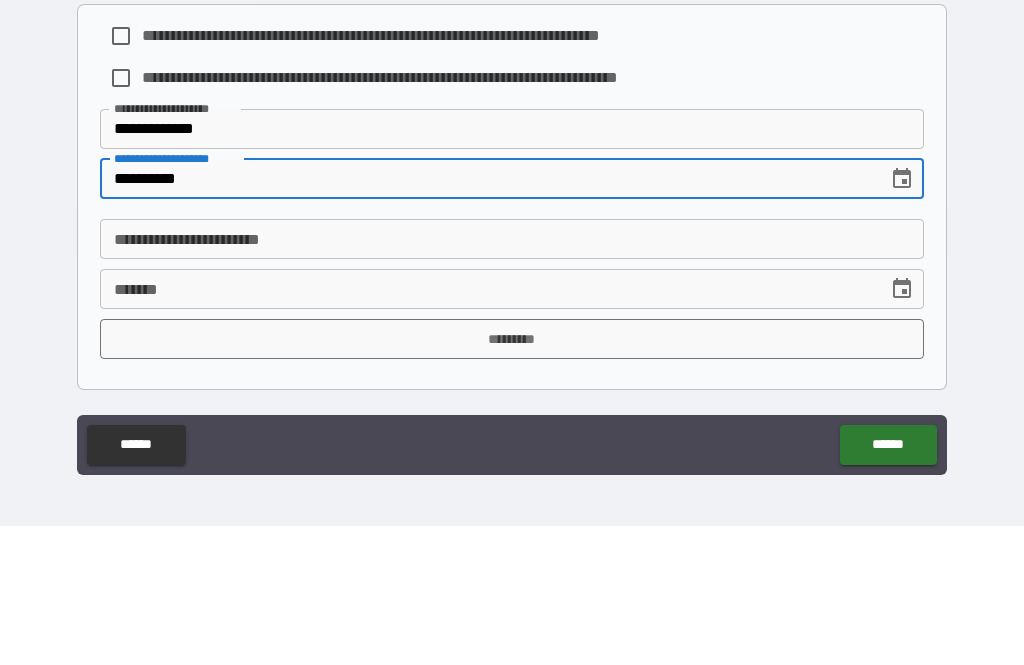 type on "**********" 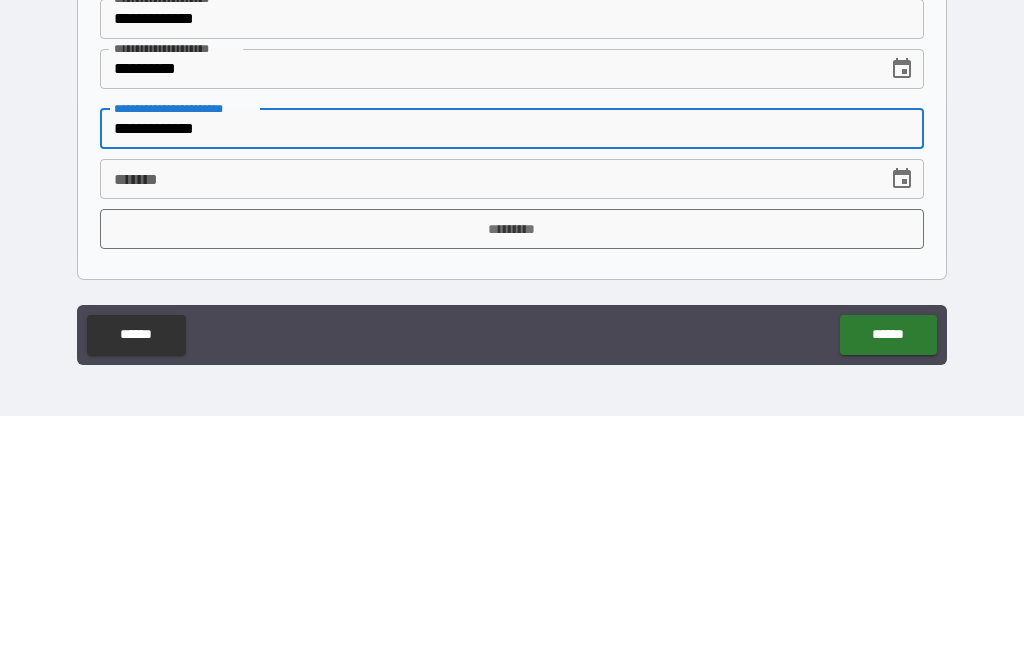 type on "**********" 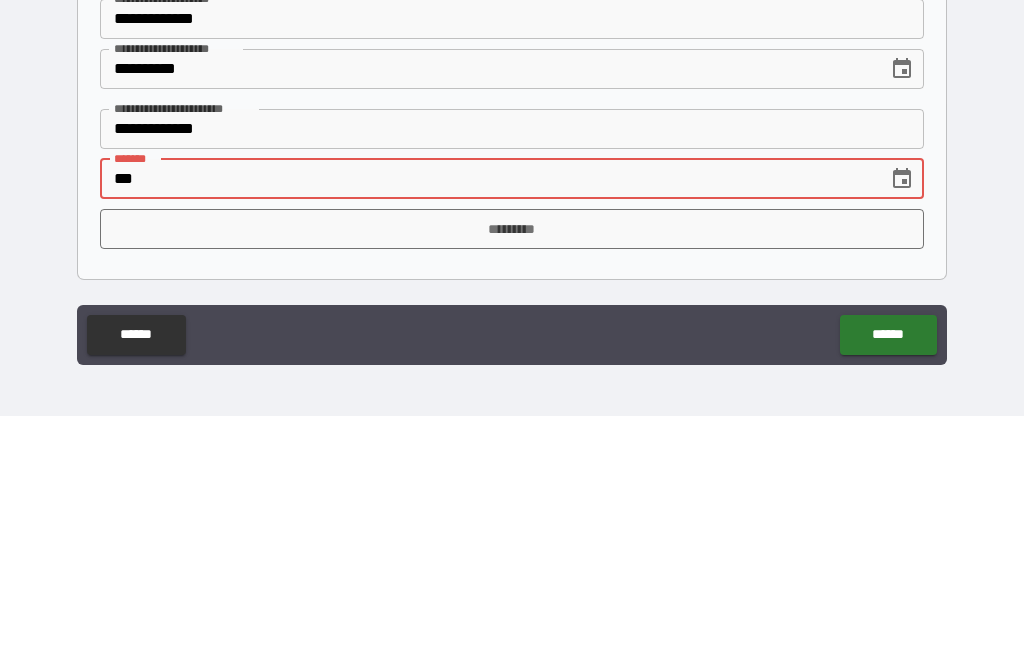 type on "*" 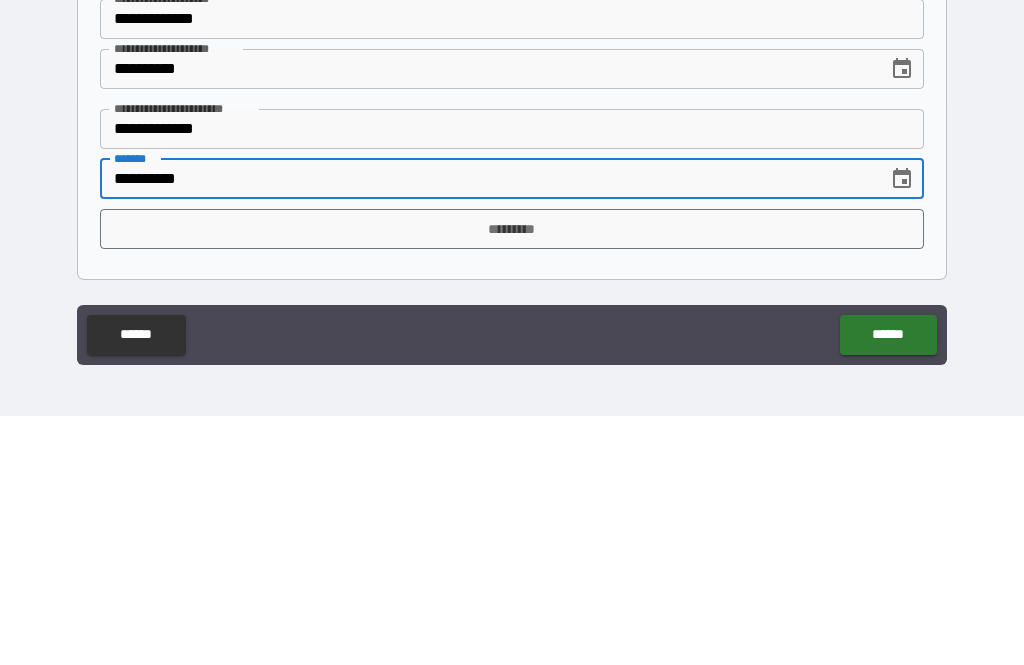 type on "**********" 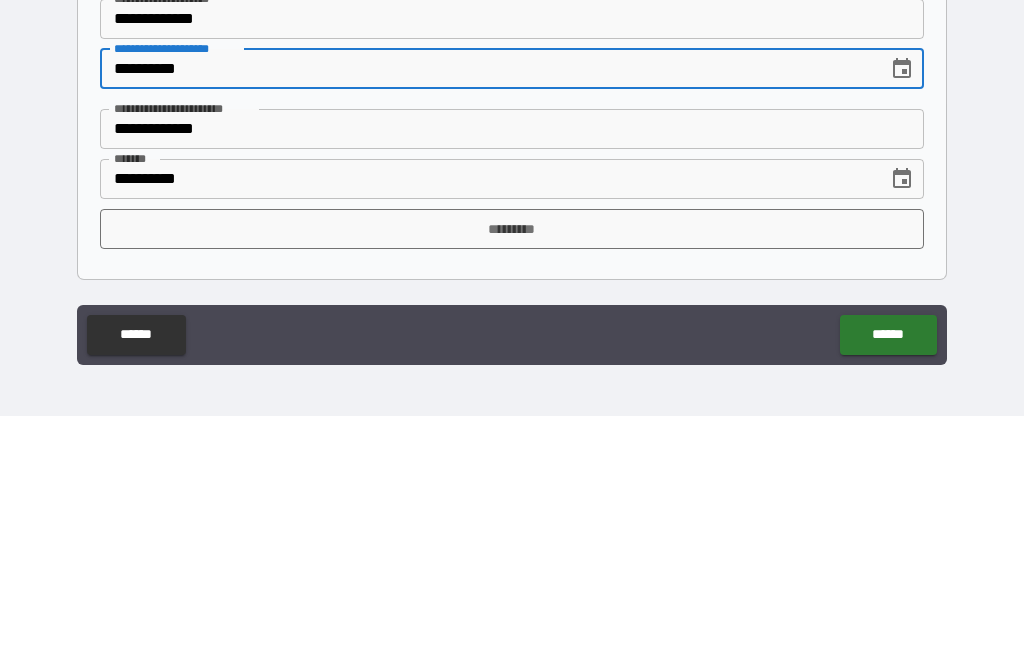 type on "**********" 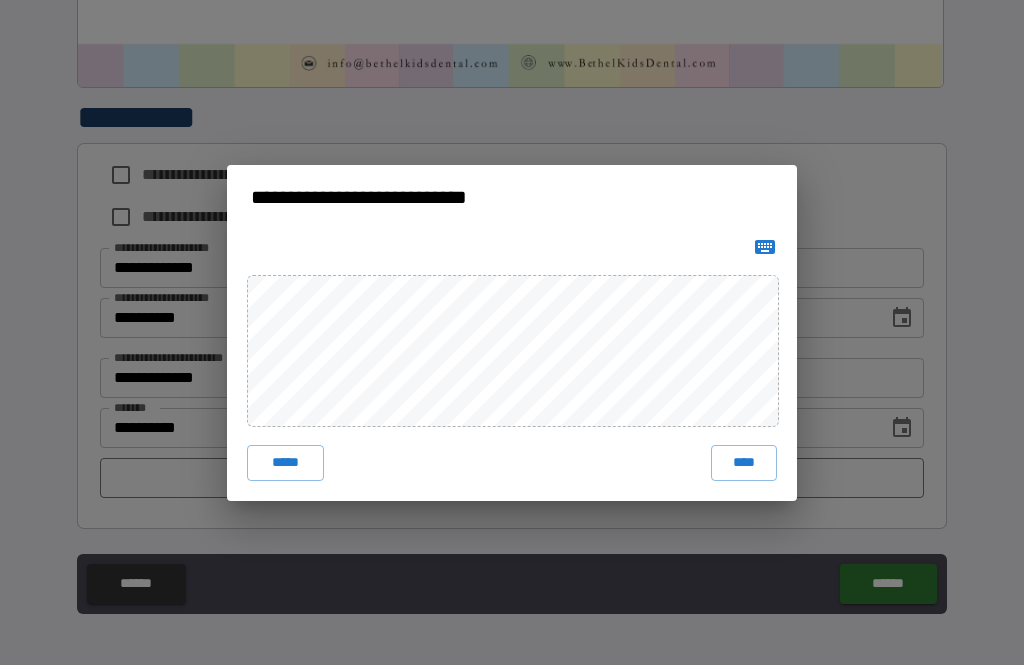 click on "****" at bounding box center (744, 463) 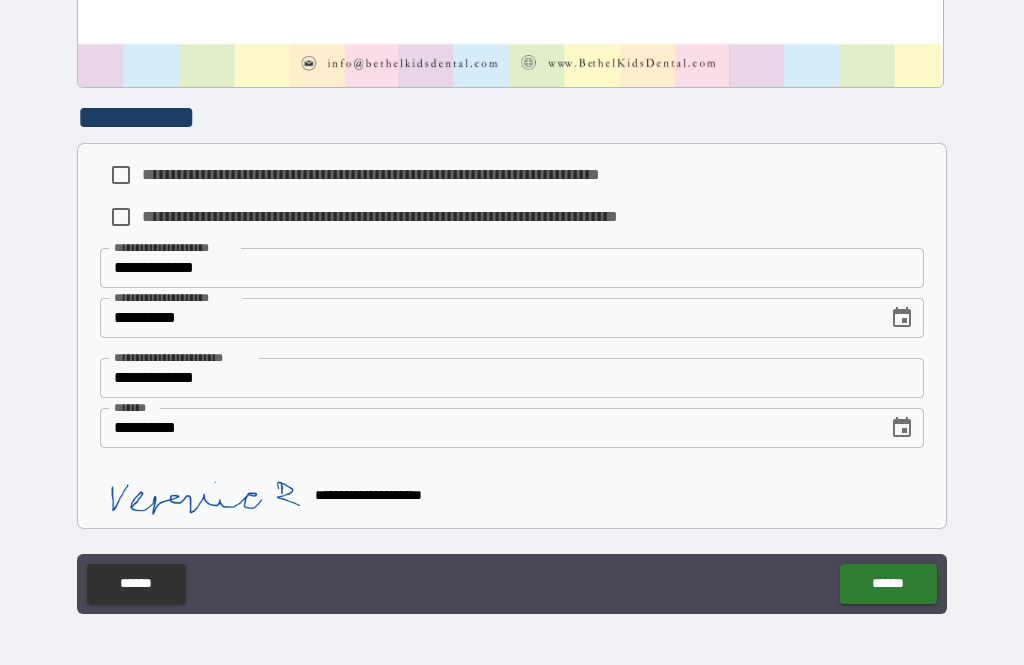 scroll, scrollTop: 1041, scrollLeft: 0, axis: vertical 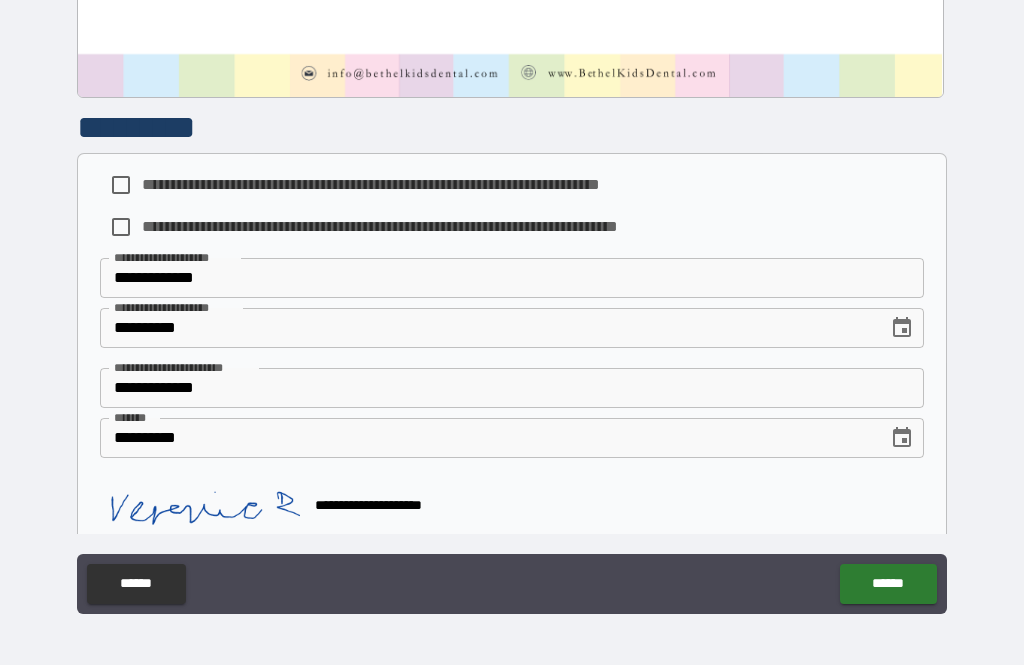 click on "******" at bounding box center (888, 584) 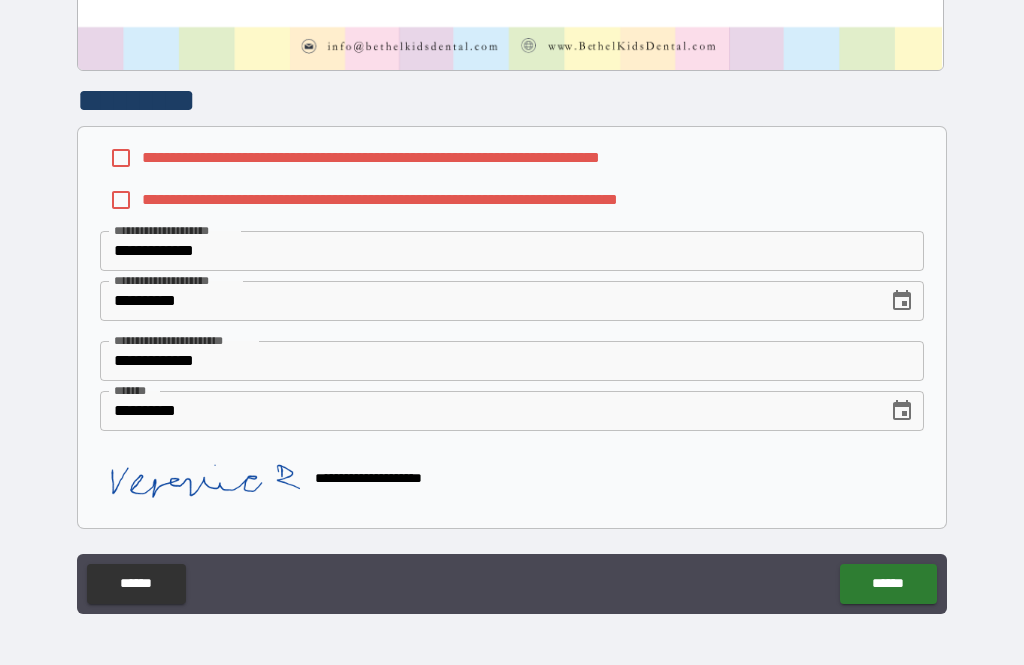 scroll, scrollTop: 1068, scrollLeft: 0, axis: vertical 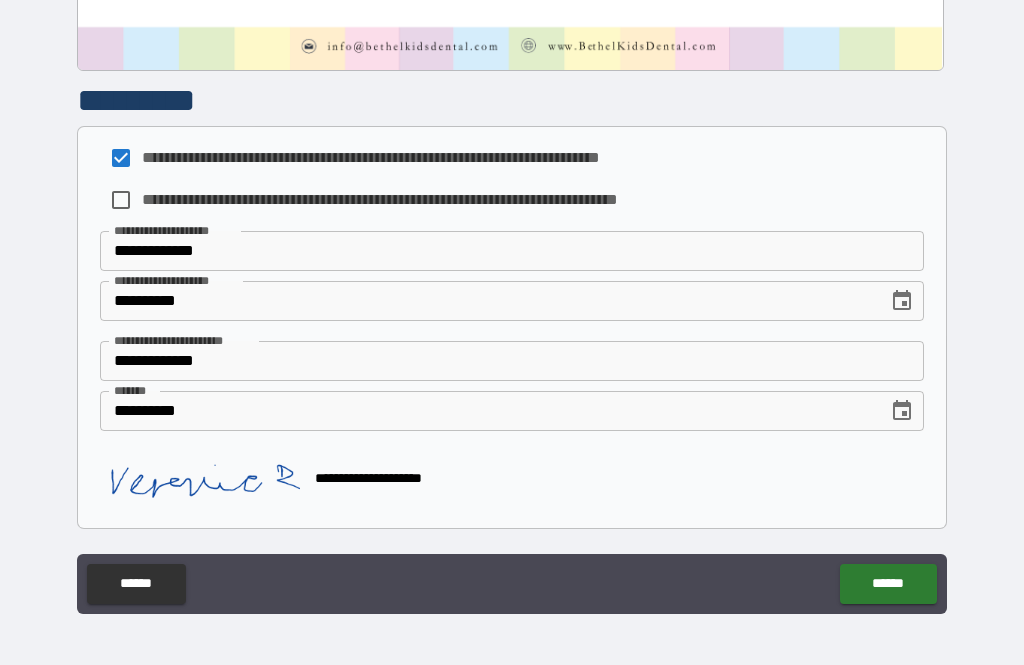 click on "******" at bounding box center [888, 584] 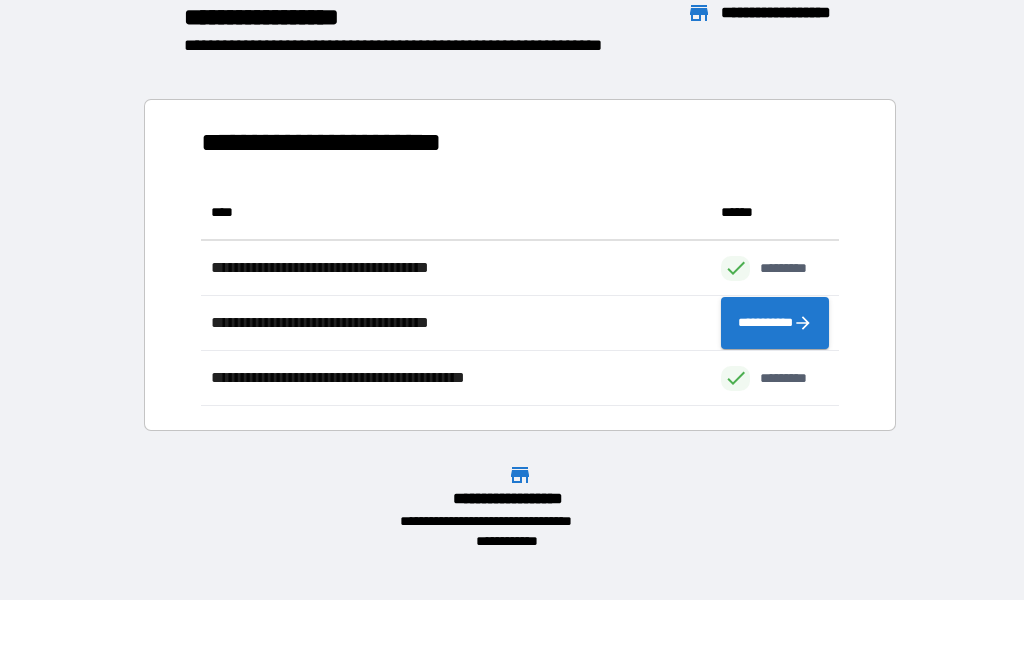 scroll, scrollTop: 1, scrollLeft: 1, axis: both 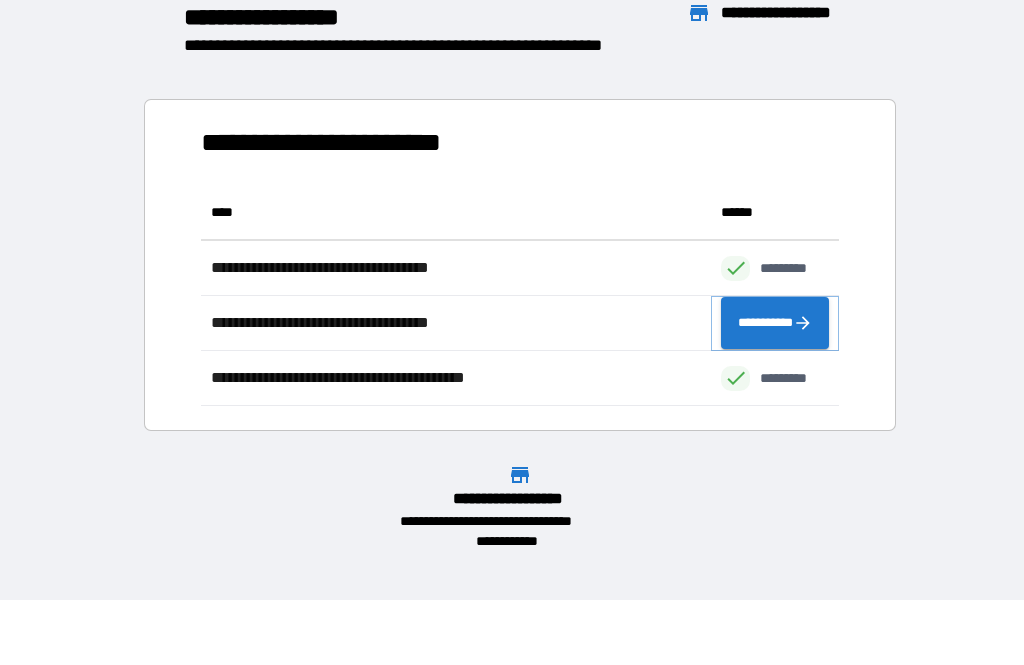 click on "**********" at bounding box center [775, 323] 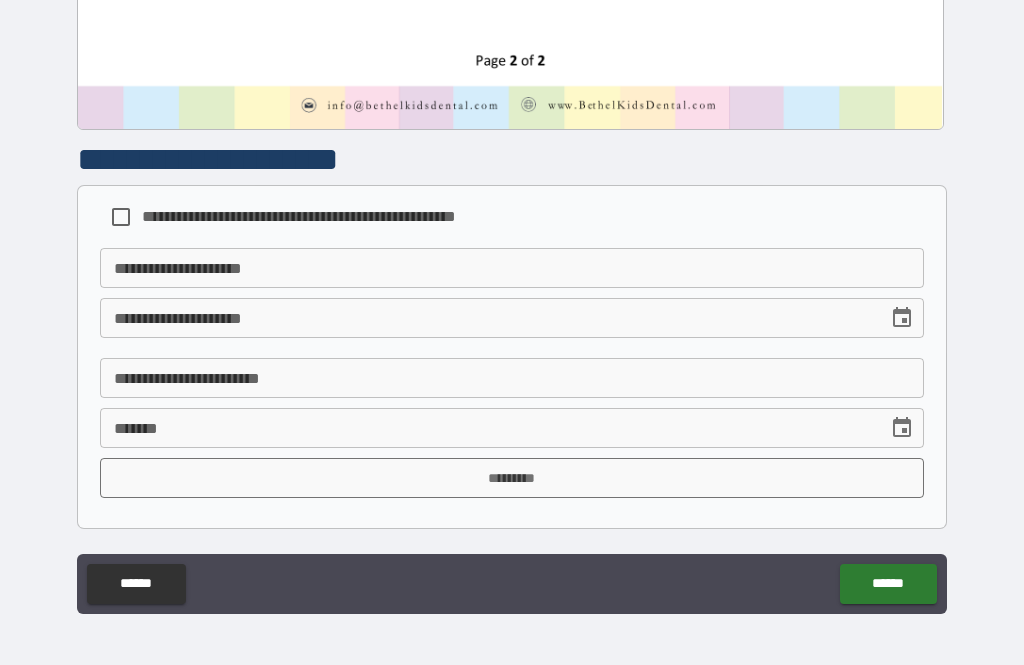 scroll, scrollTop: 2165, scrollLeft: 0, axis: vertical 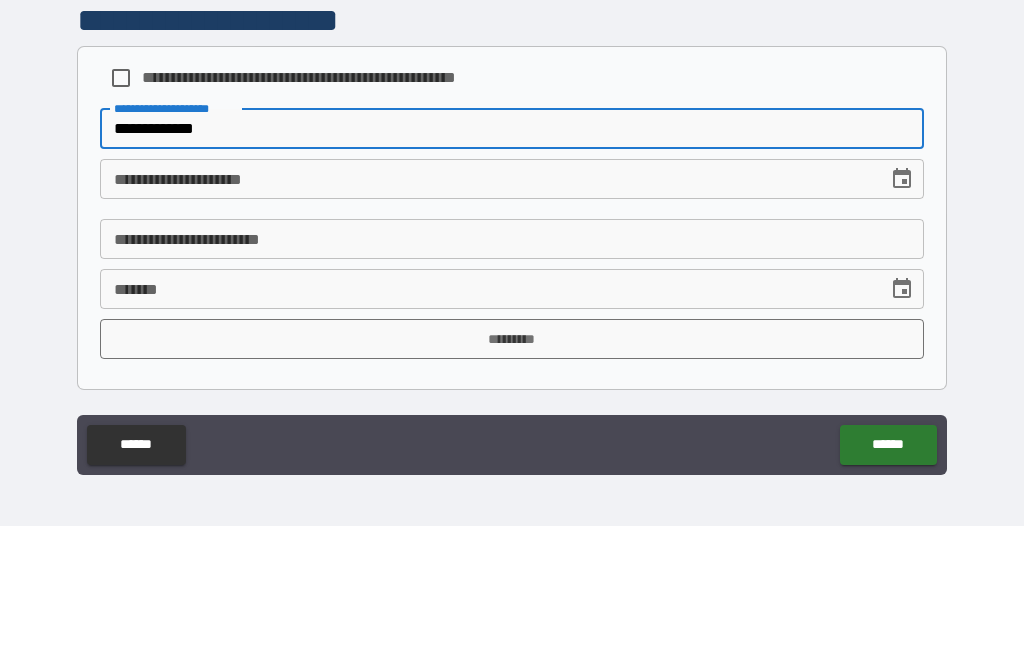 type on "**********" 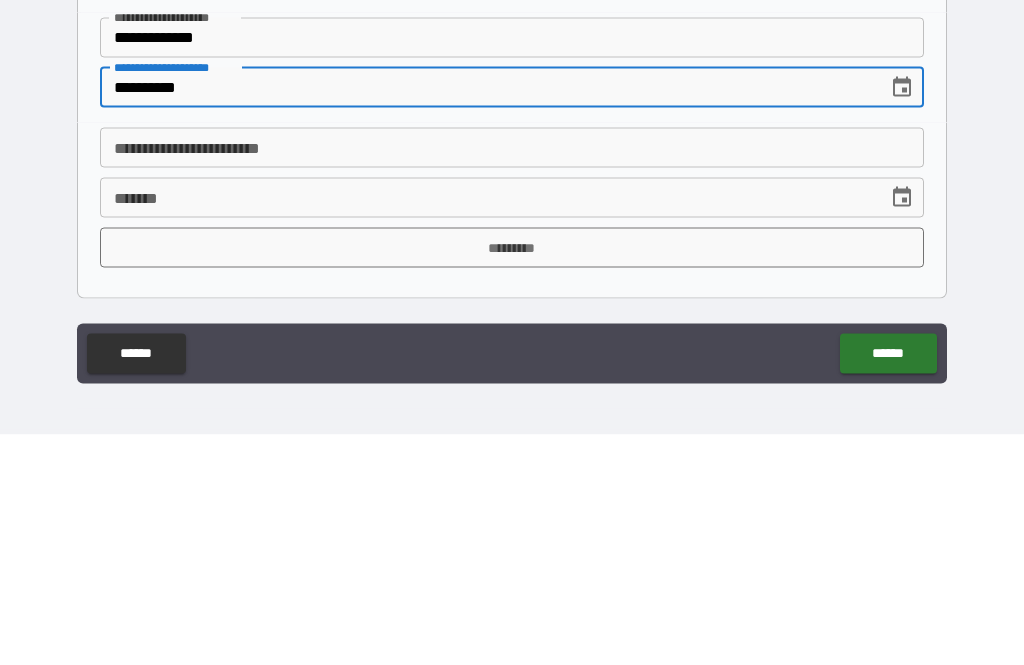 type on "**********" 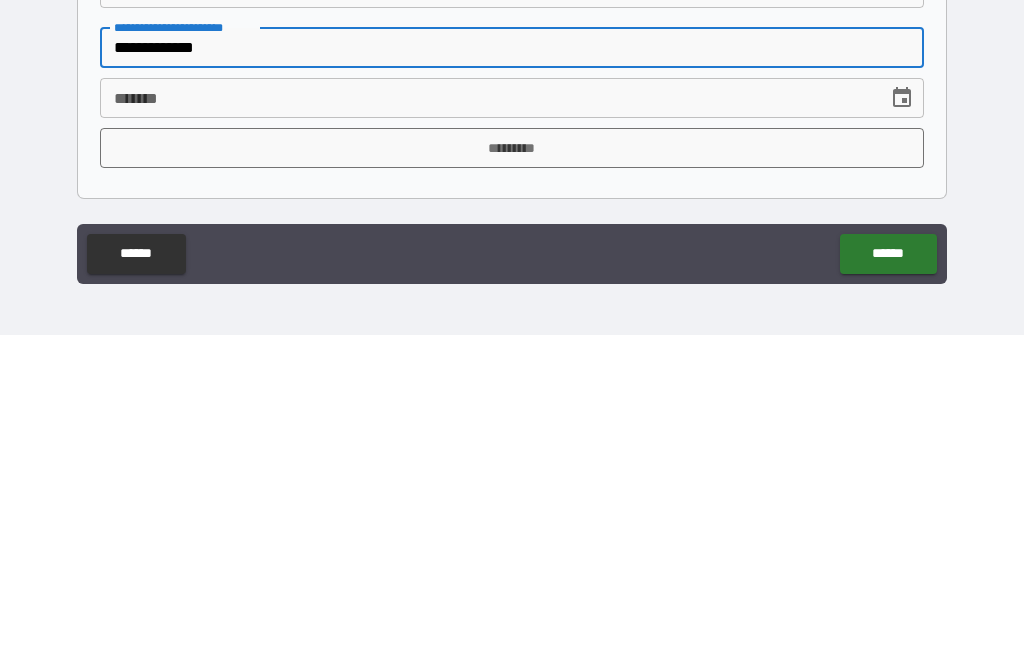 type on "**********" 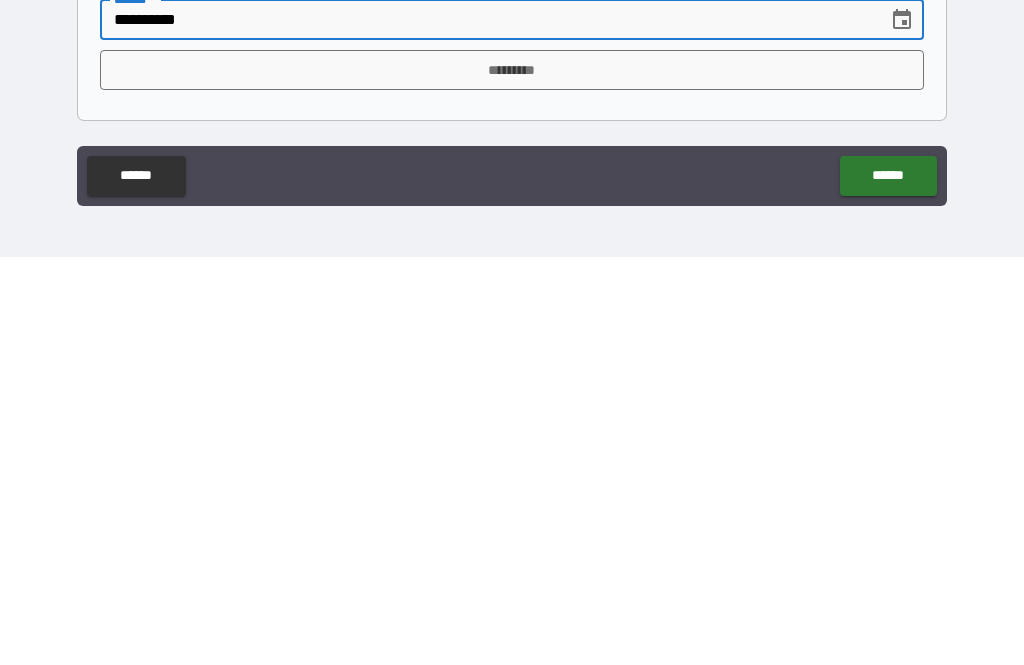 type on "**********" 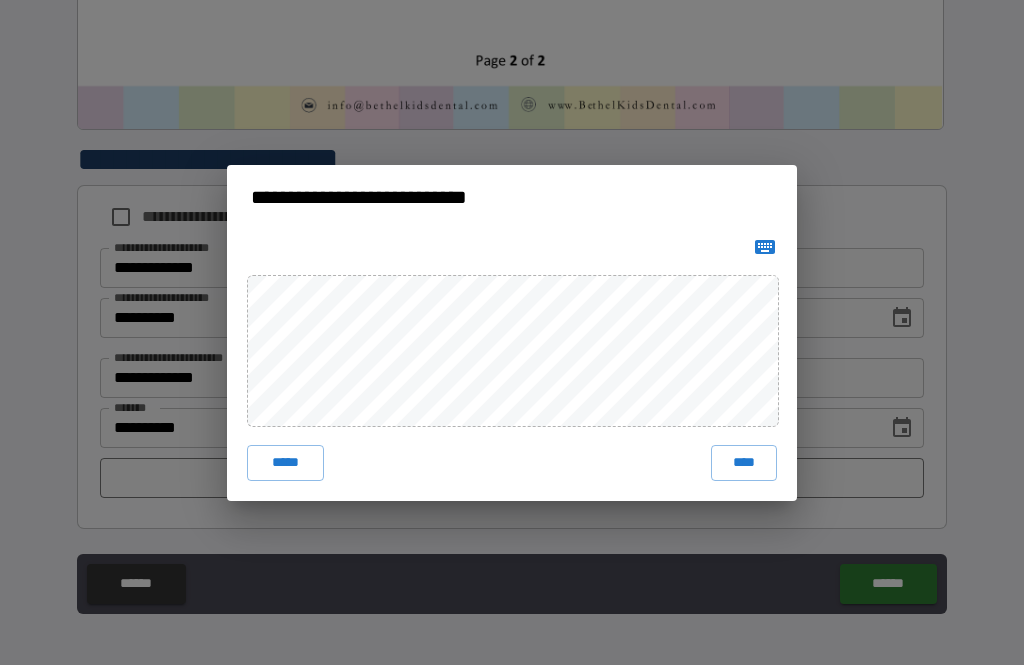 click on "****" at bounding box center [744, 463] 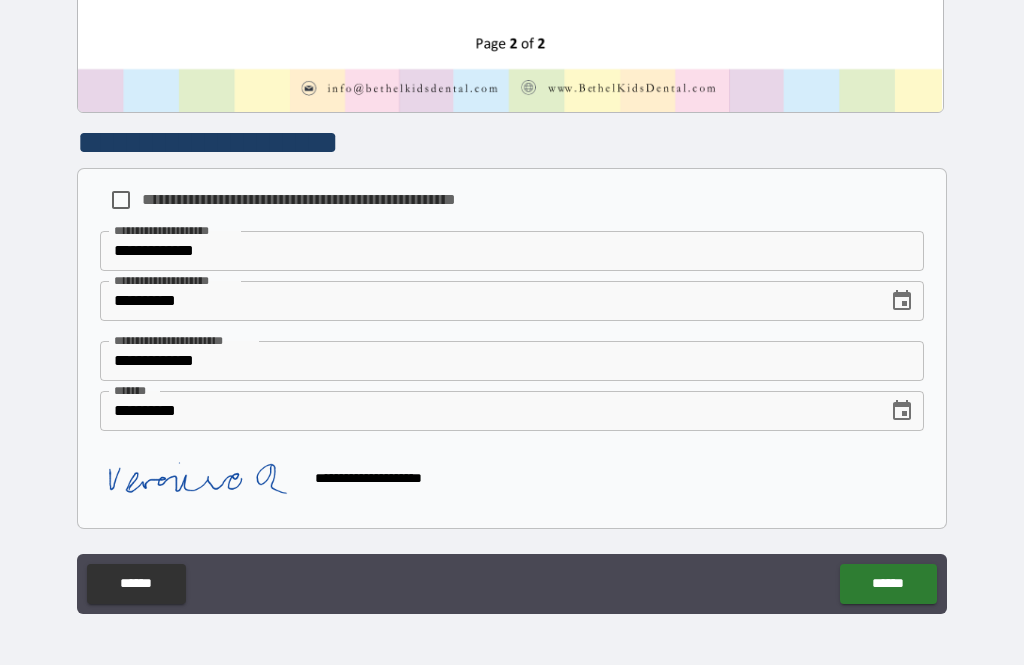 scroll, scrollTop: 2182, scrollLeft: 0, axis: vertical 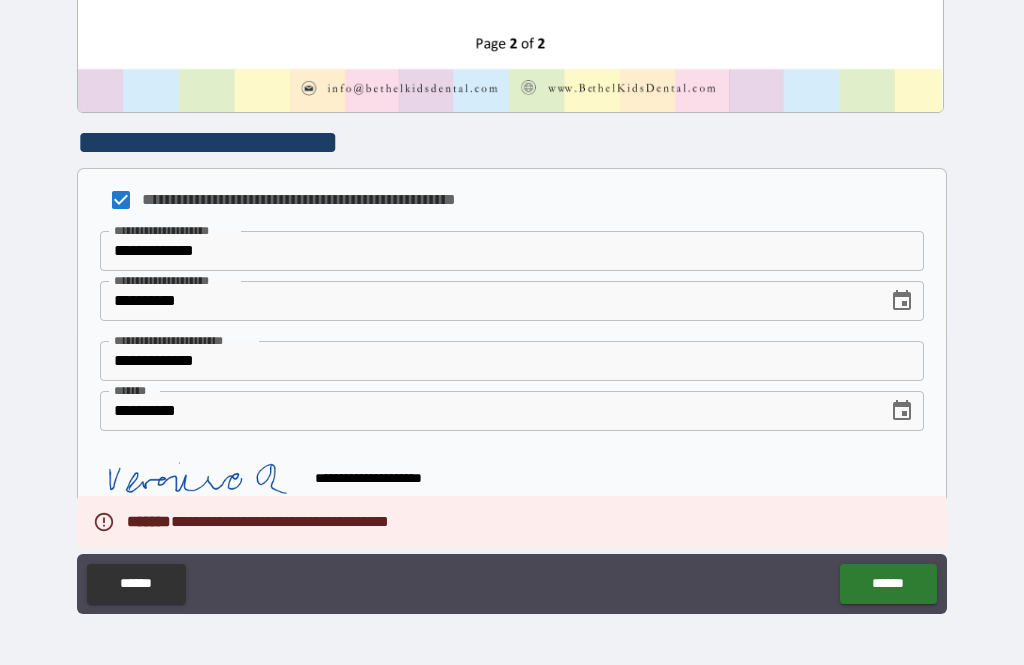 click on "******" at bounding box center [888, 584] 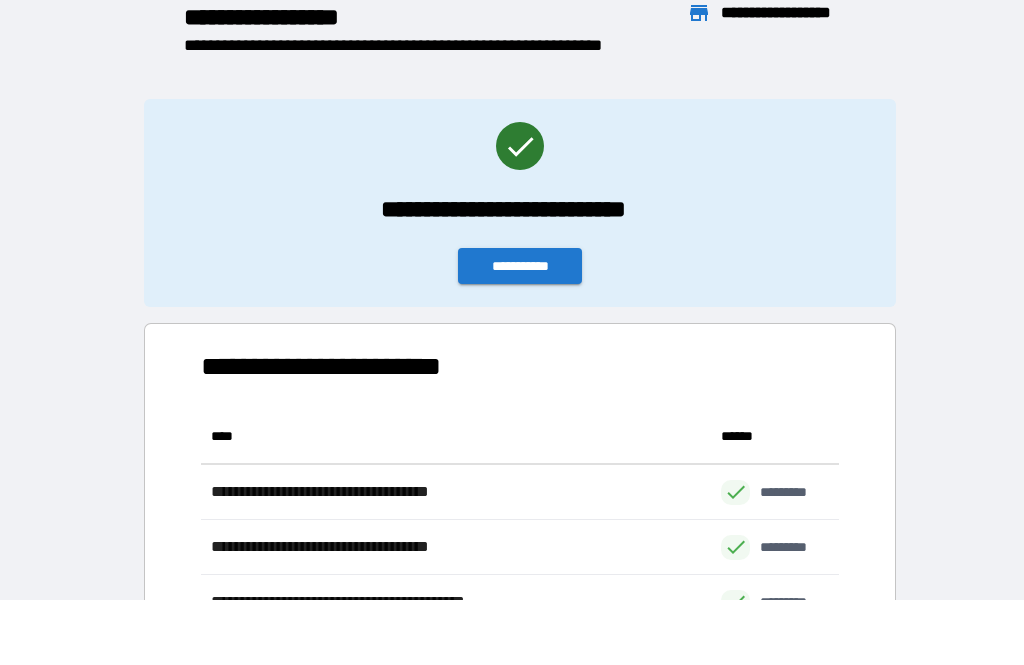 scroll, scrollTop: 221, scrollLeft: 638, axis: both 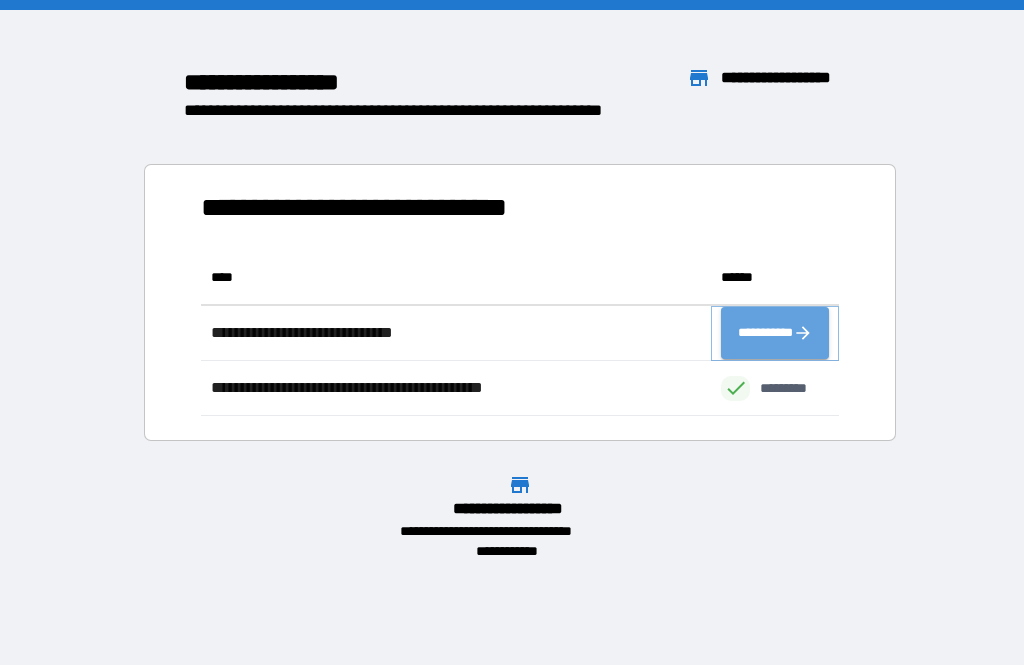 click on "**********" at bounding box center (775, 333) 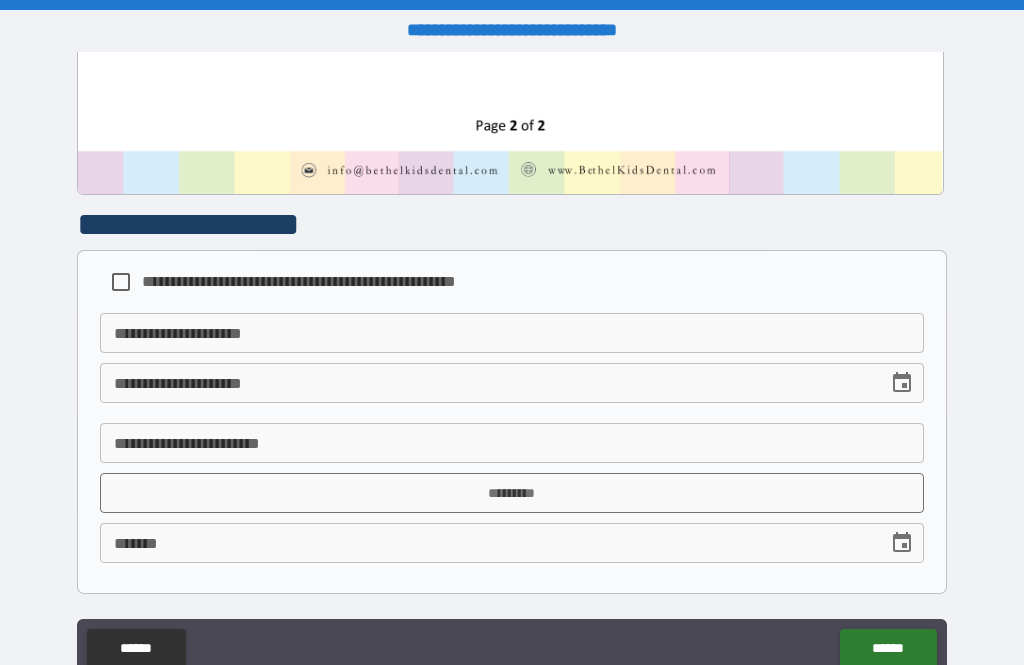 scroll, scrollTop: 2165, scrollLeft: 0, axis: vertical 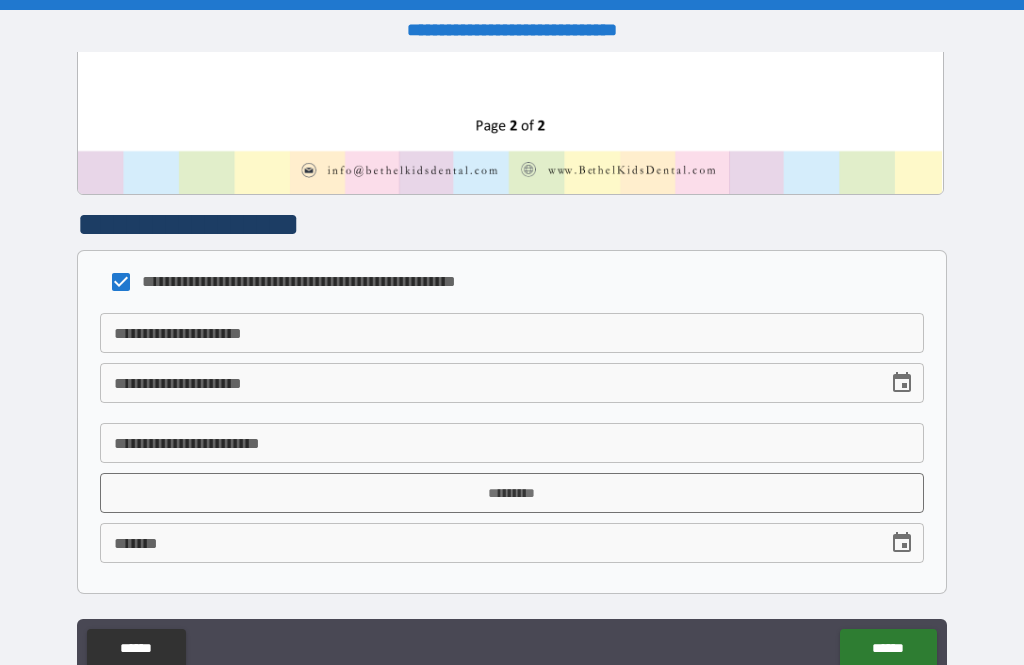 click on "**********" at bounding box center [512, 333] 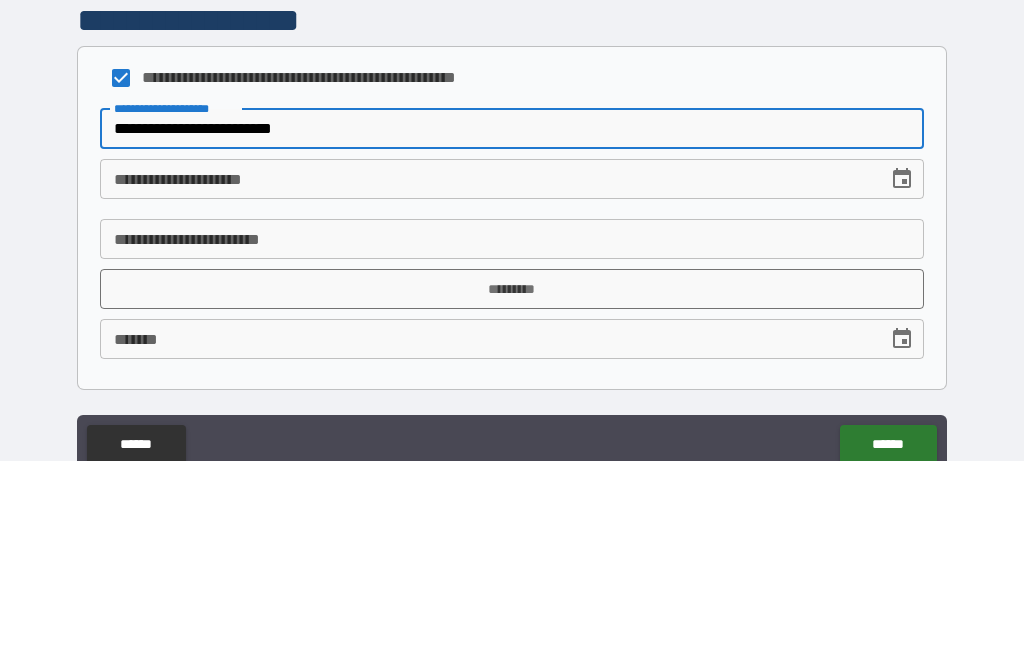 type on "**********" 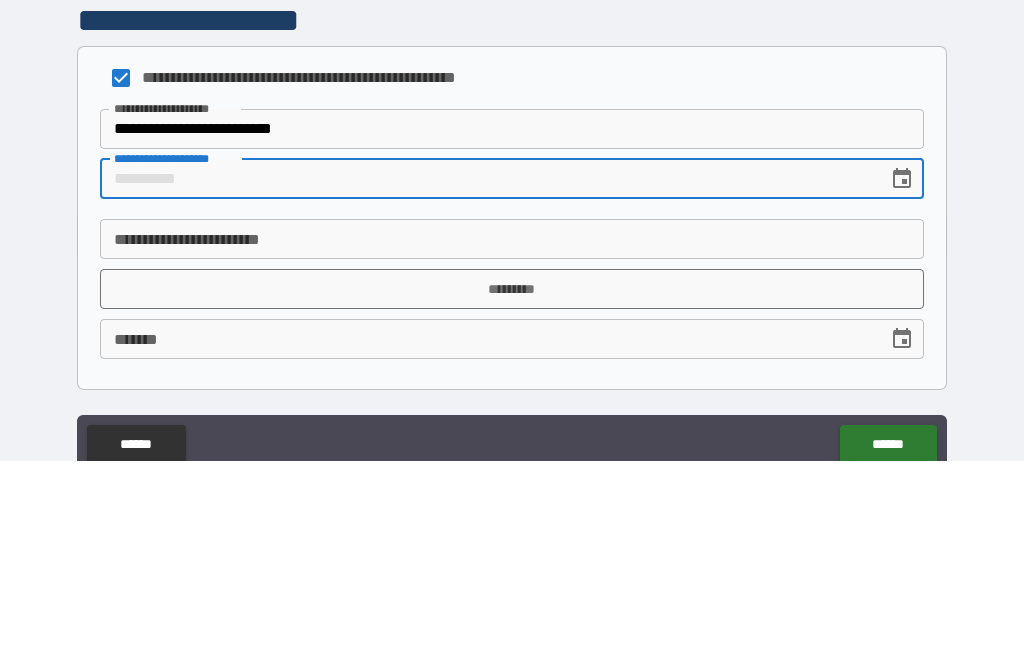 type on "*" 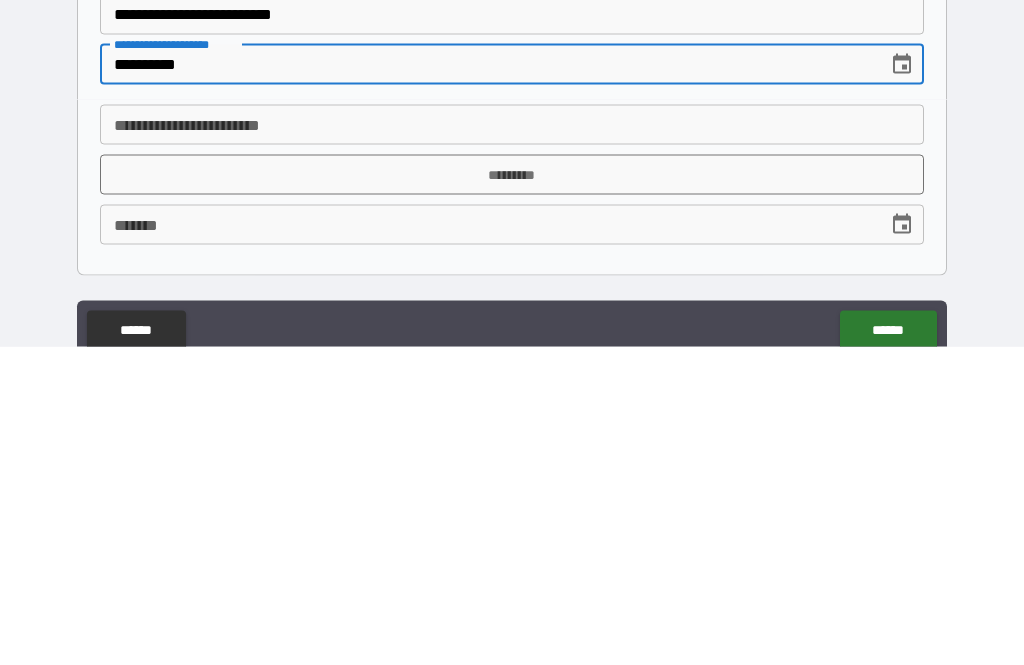 type on "**********" 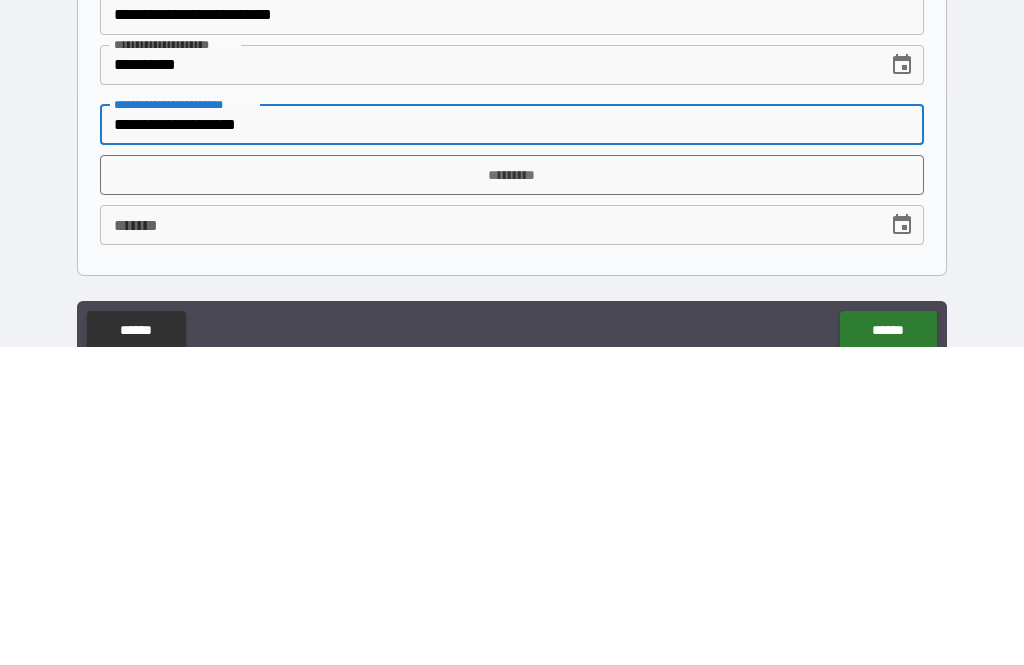 type on "**********" 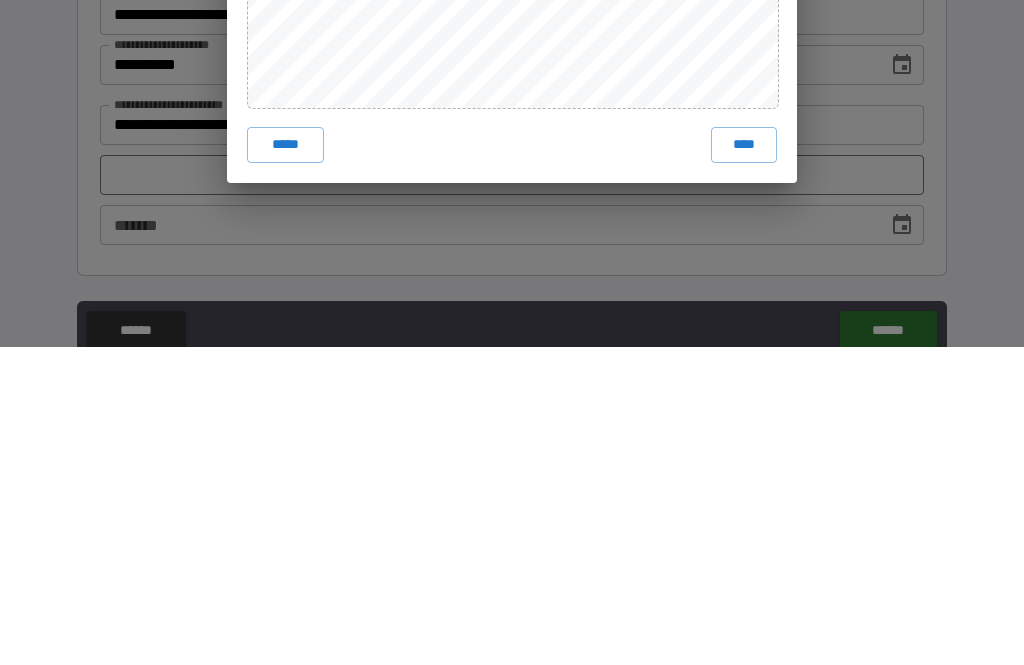 scroll, scrollTop: 65, scrollLeft: 0, axis: vertical 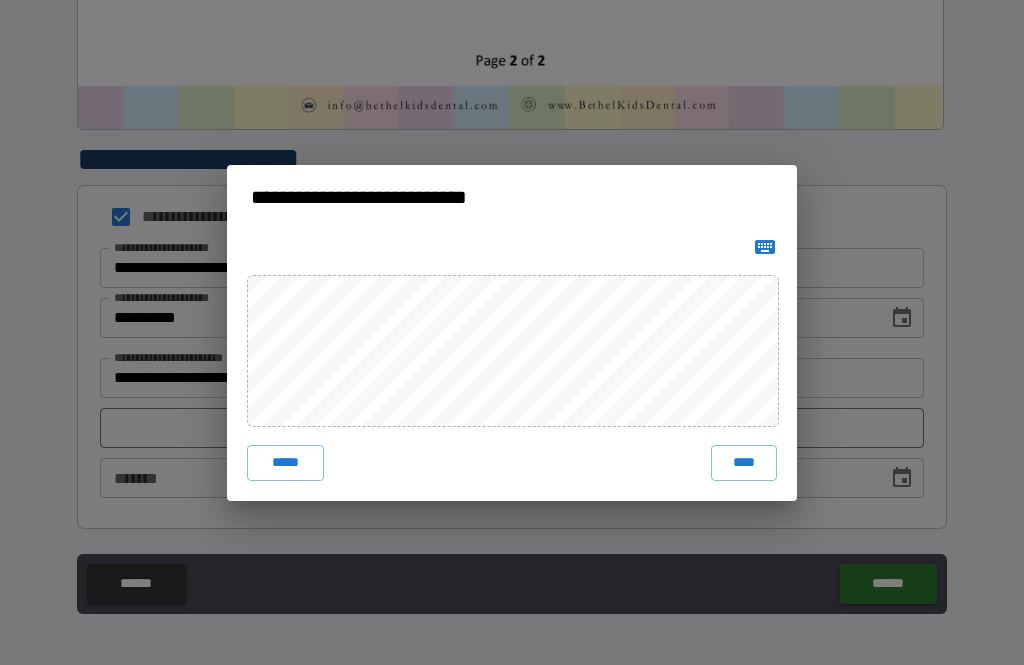 click on "****" at bounding box center [744, 463] 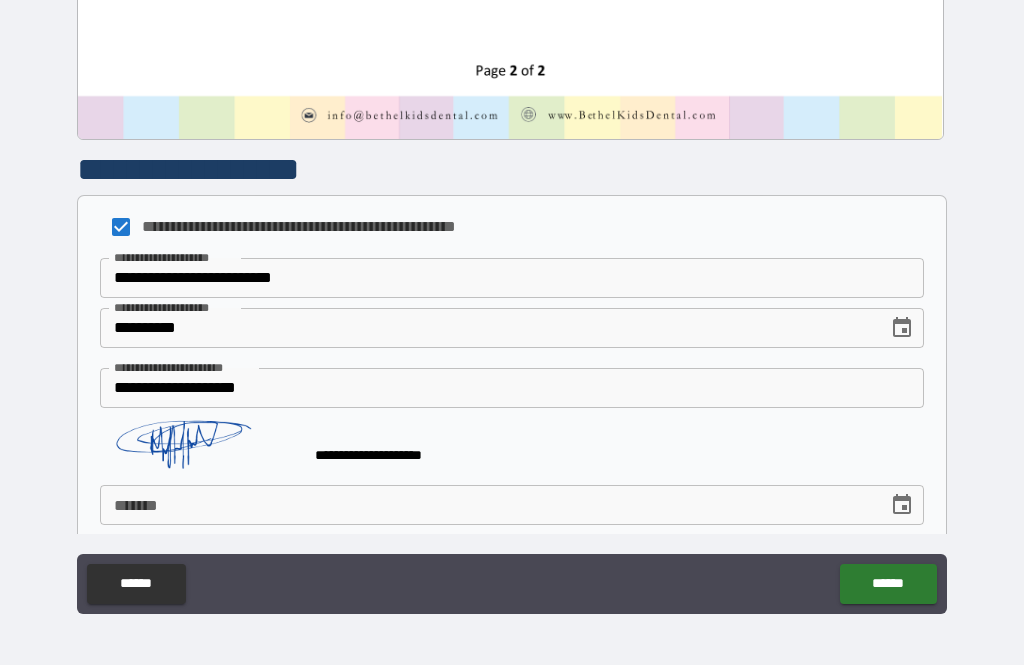 click on "*****   *" at bounding box center (487, 505) 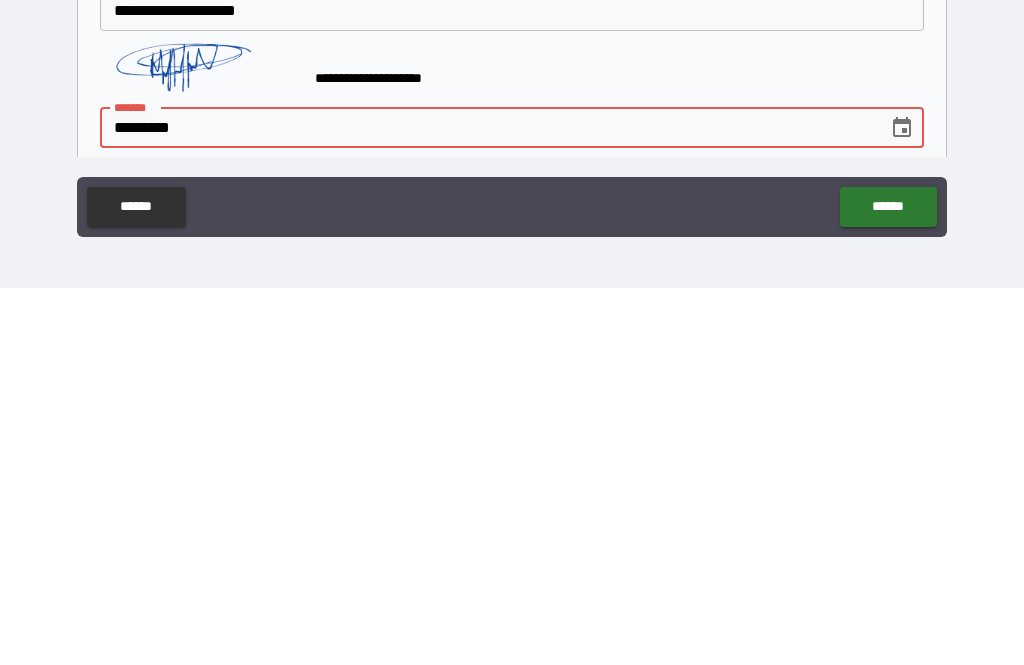 type on "**********" 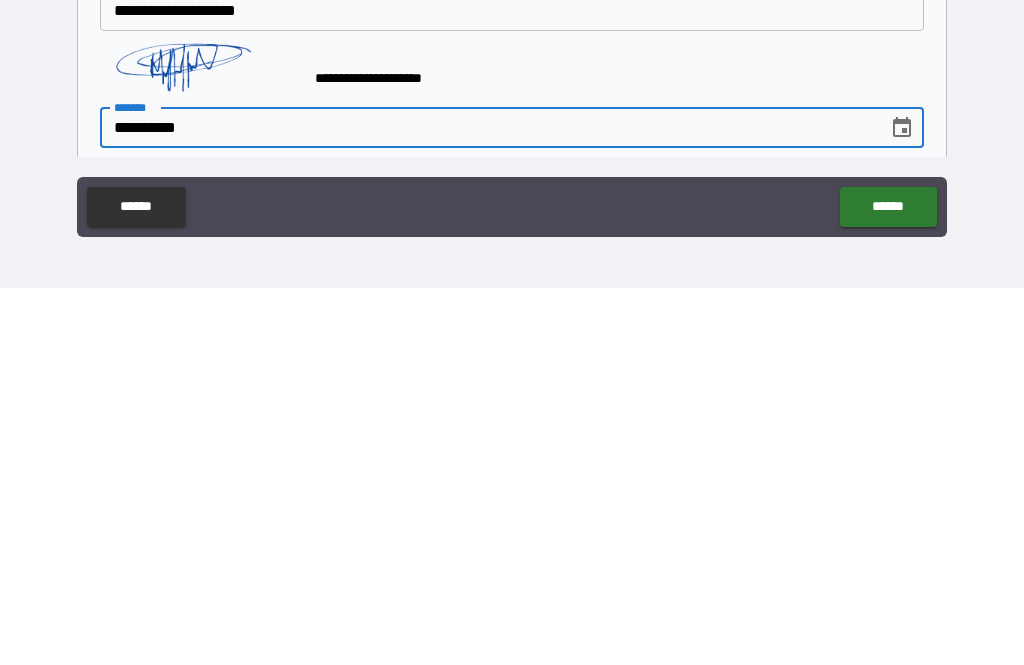click on "******" at bounding box center [888, 584] 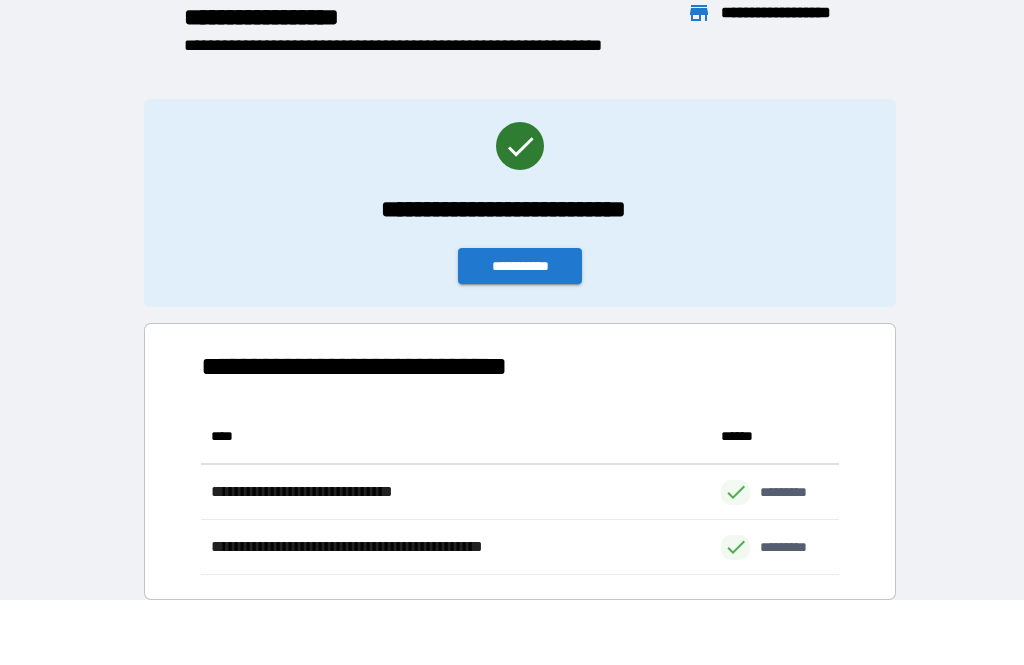 scroll, scrollTop: 166, scrollLeft: 638, axis: both 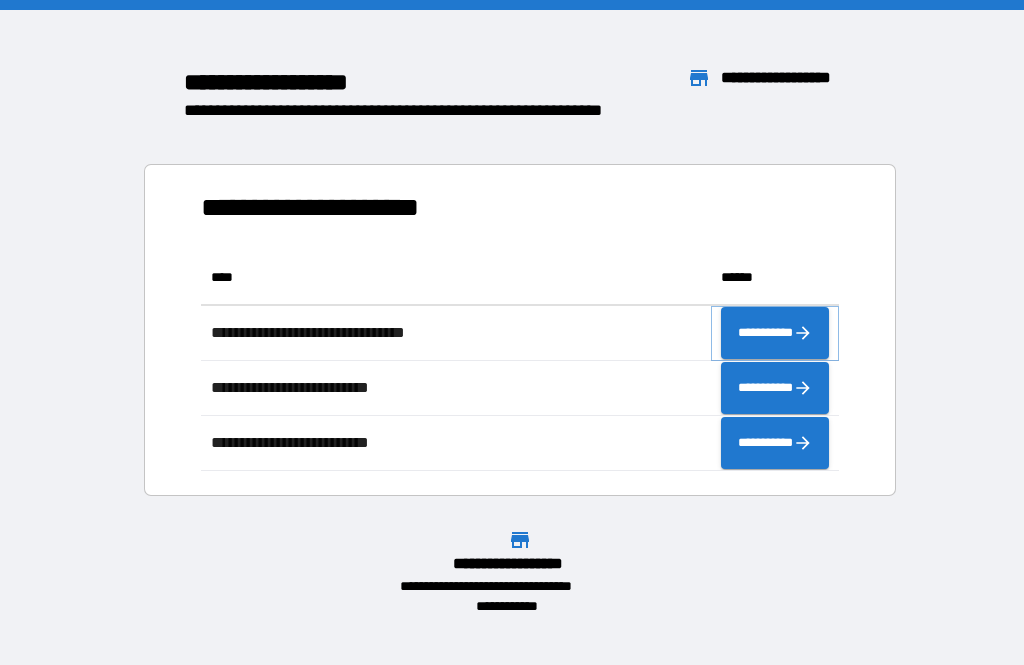 click on "**********" at bounding box center (775, 333) 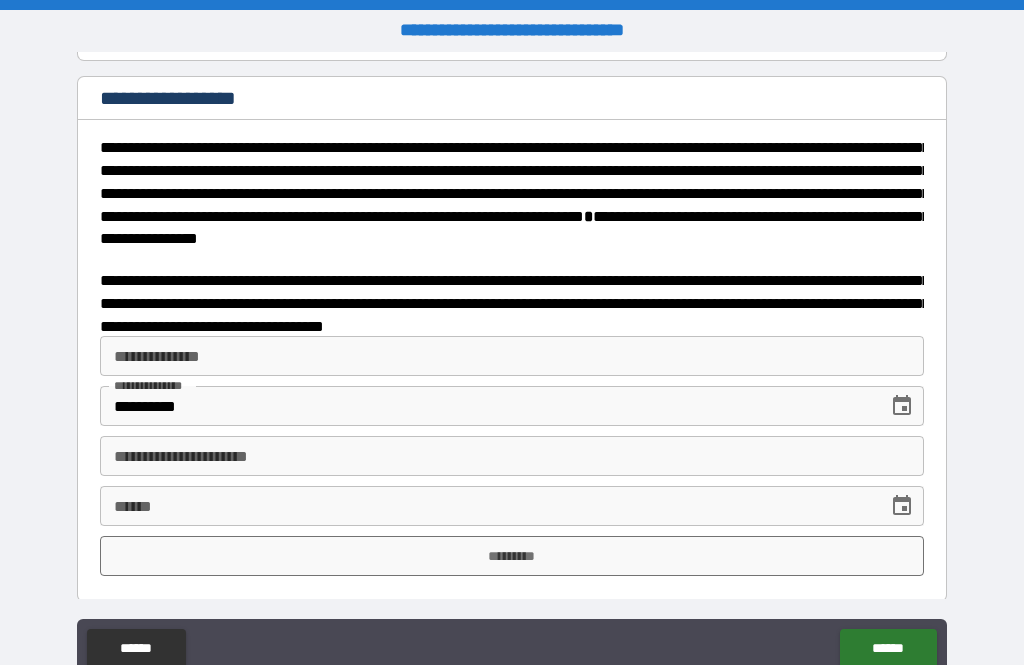 scroll, scrollTop: 3183, scrollLeft: 0, axis: vertical 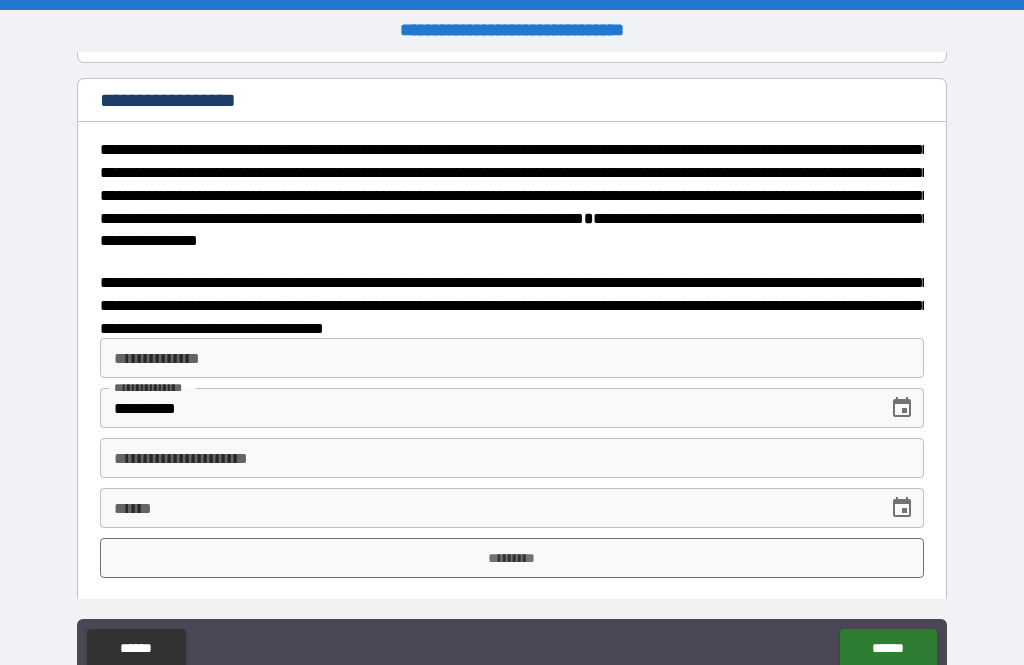 click on "**********" at bounding box center (512, 358) 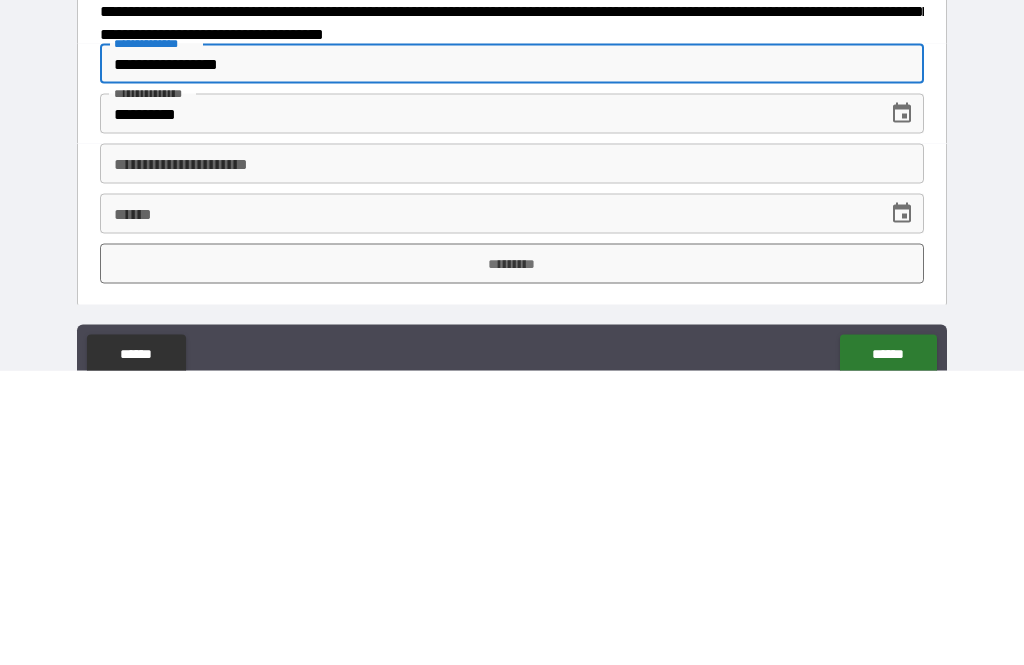 type on "**********" 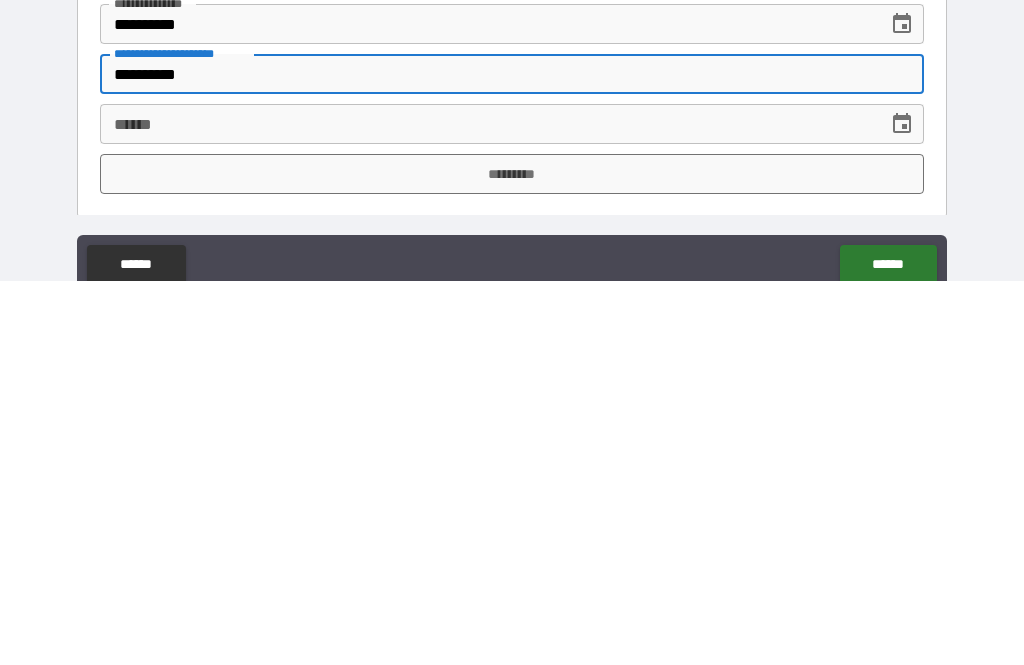 type on "**********" 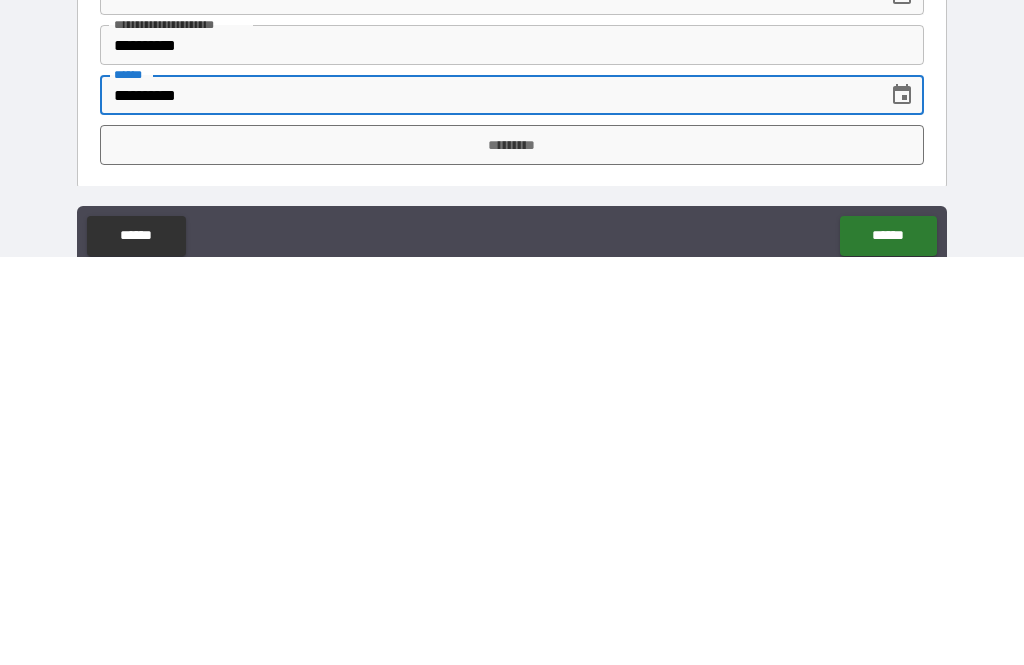 type on "**********" 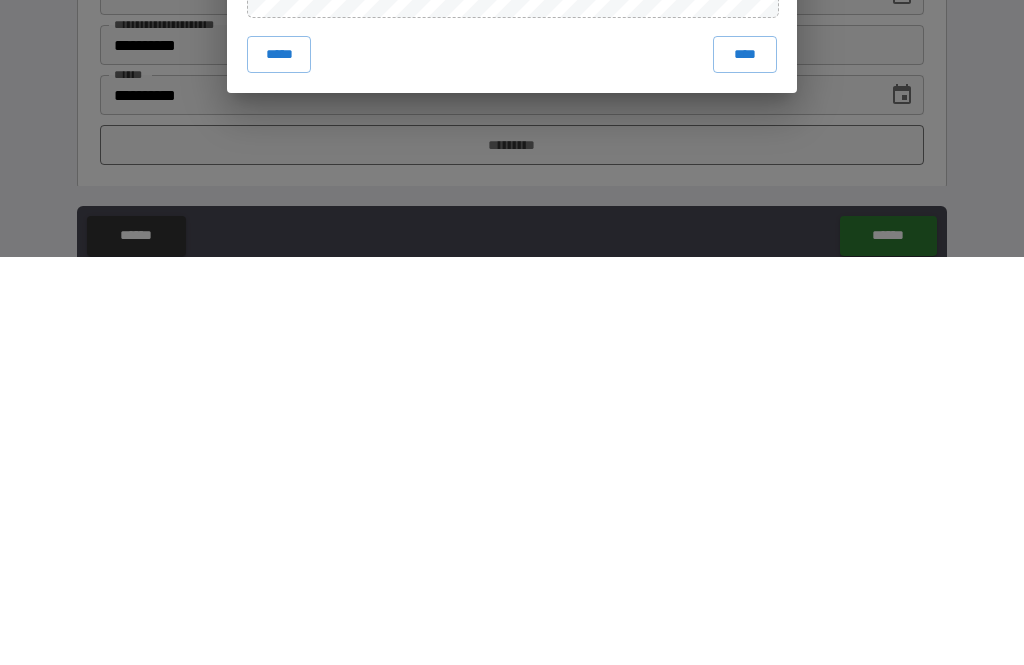 scroll, scrollTop: 65, scrollLeft: 0, axis: vertical 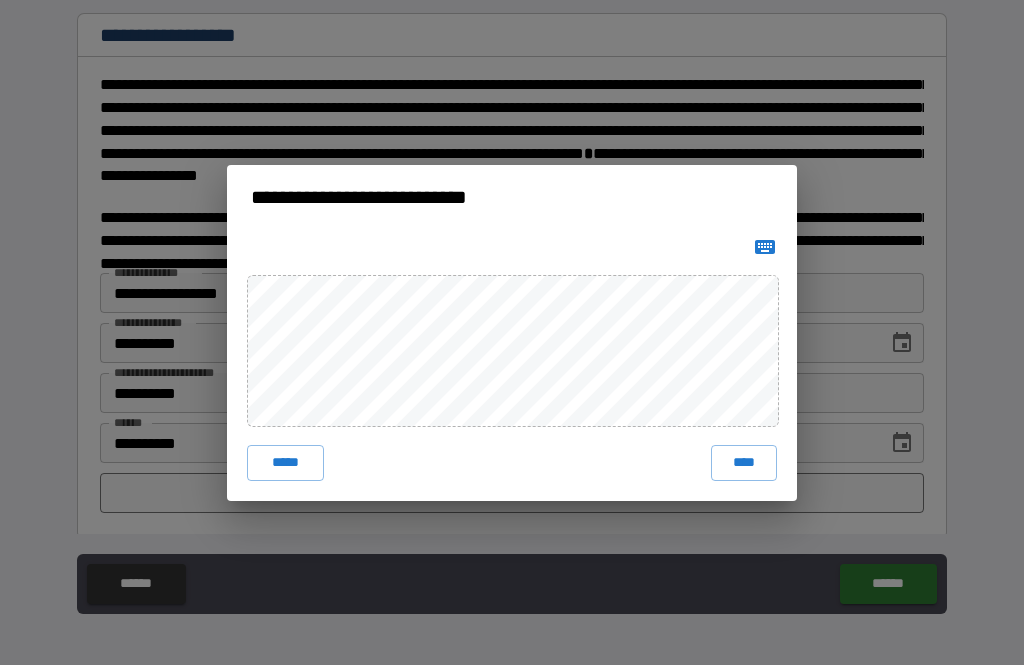 click on "****" at bounding box center [744, 463] 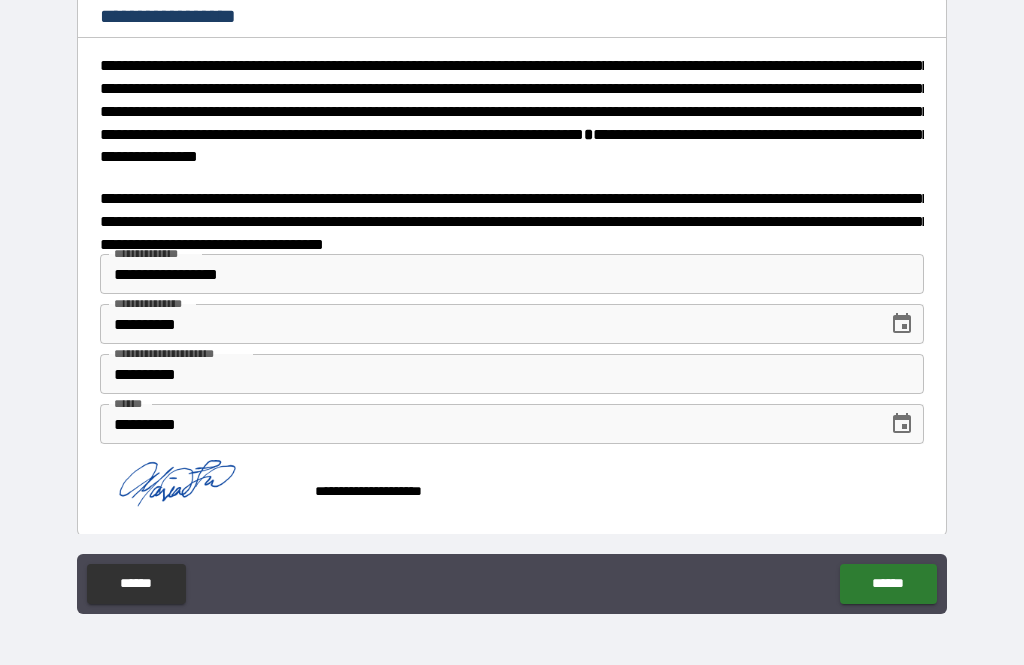 scroll, scrollTop: 3200, scrollLeft: 0, axis: vertical 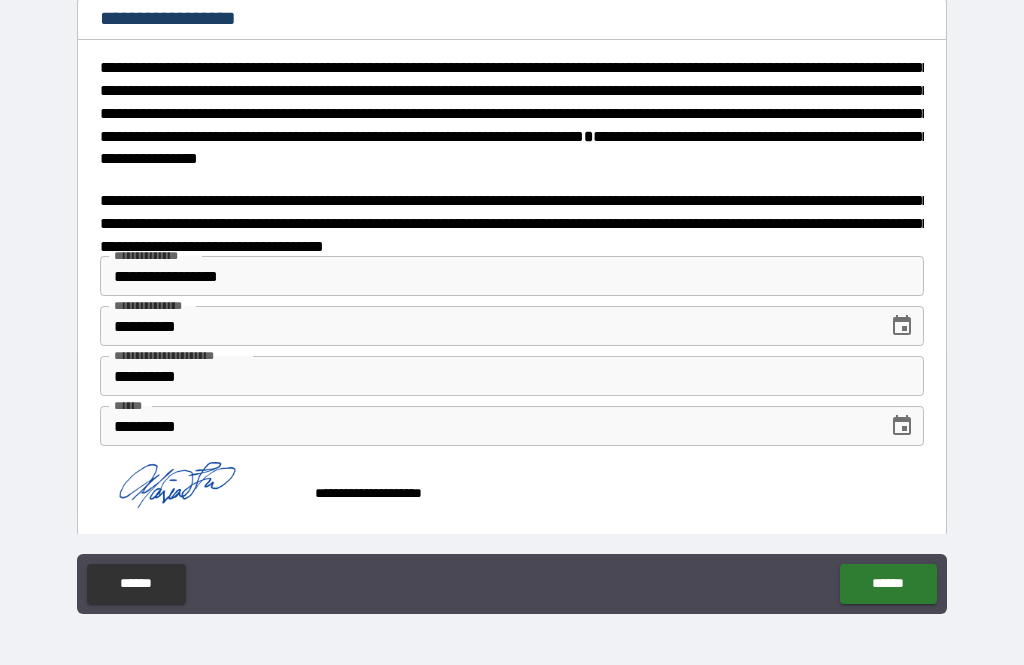 click on "******" at bounding box center (888, 584) 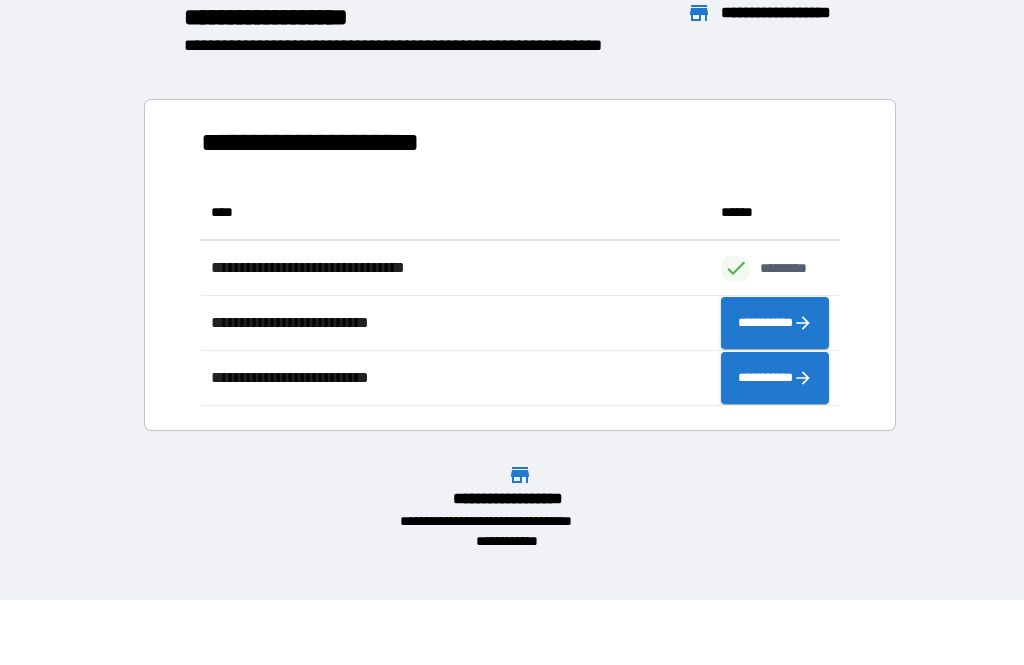 scroll, scrollTop: 1, scrollLeft: 1, axis: both 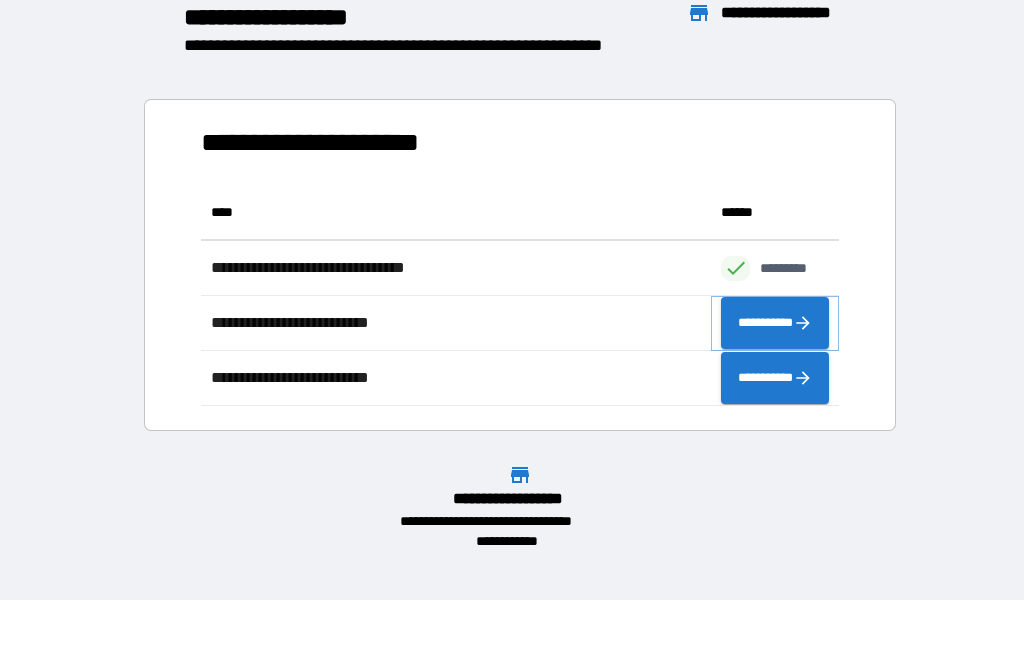 click on "**********" at bounding box center (775, 323) 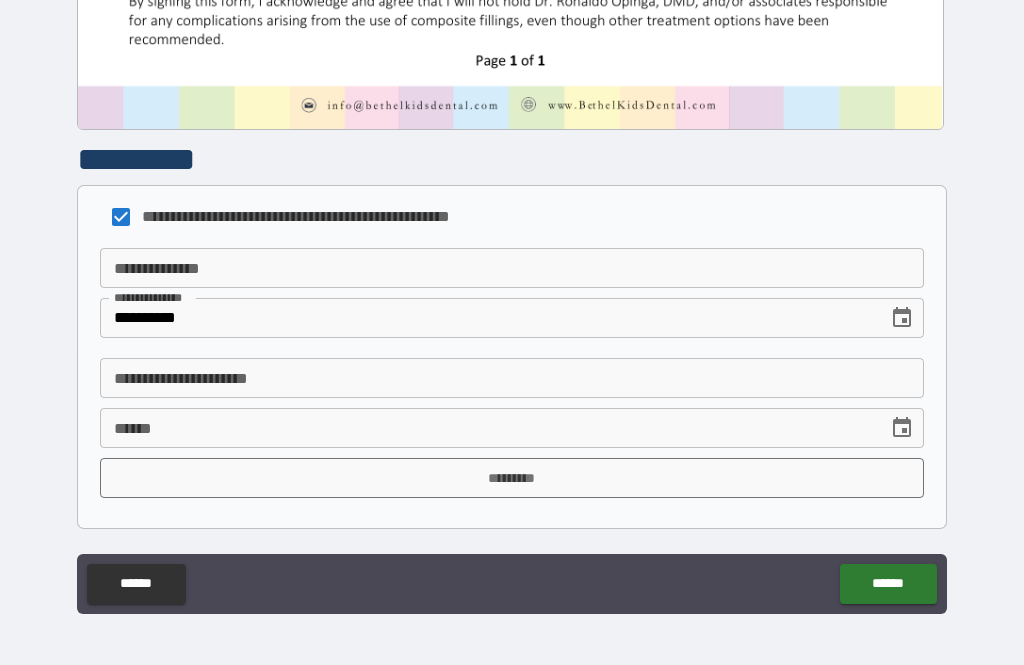 scroll, scrollTop: 1009, scrollLeft: 0, axis: vertical 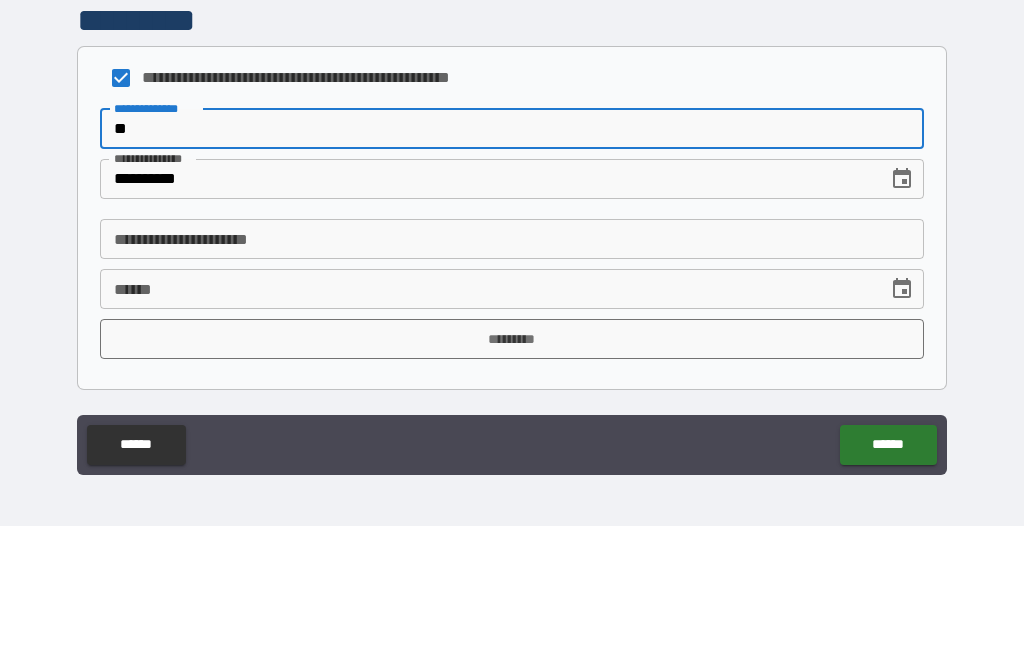 type on "*" 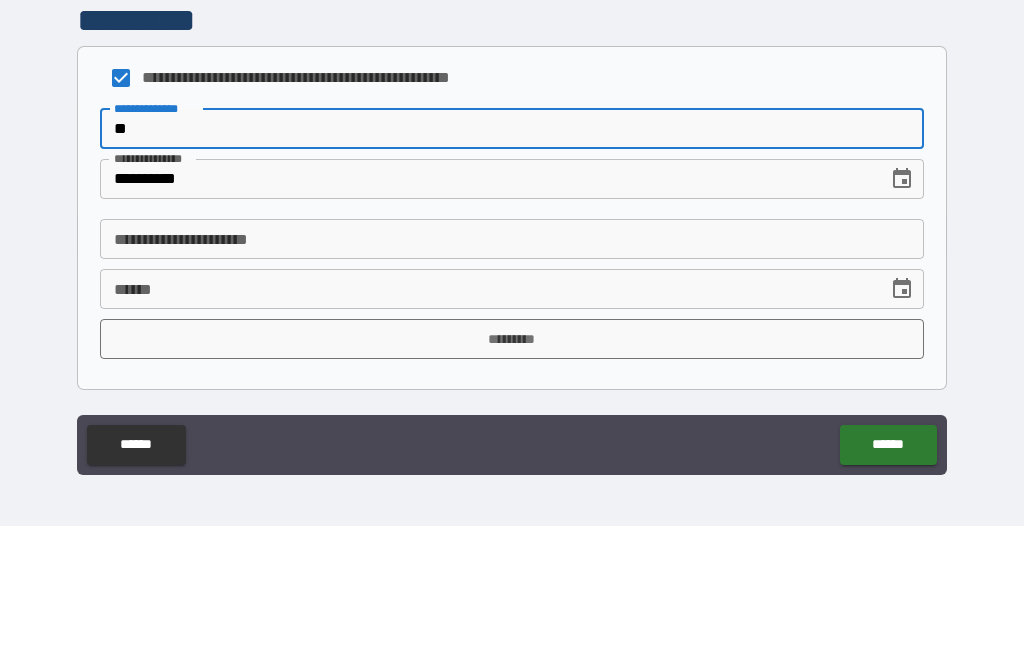 type on "*" 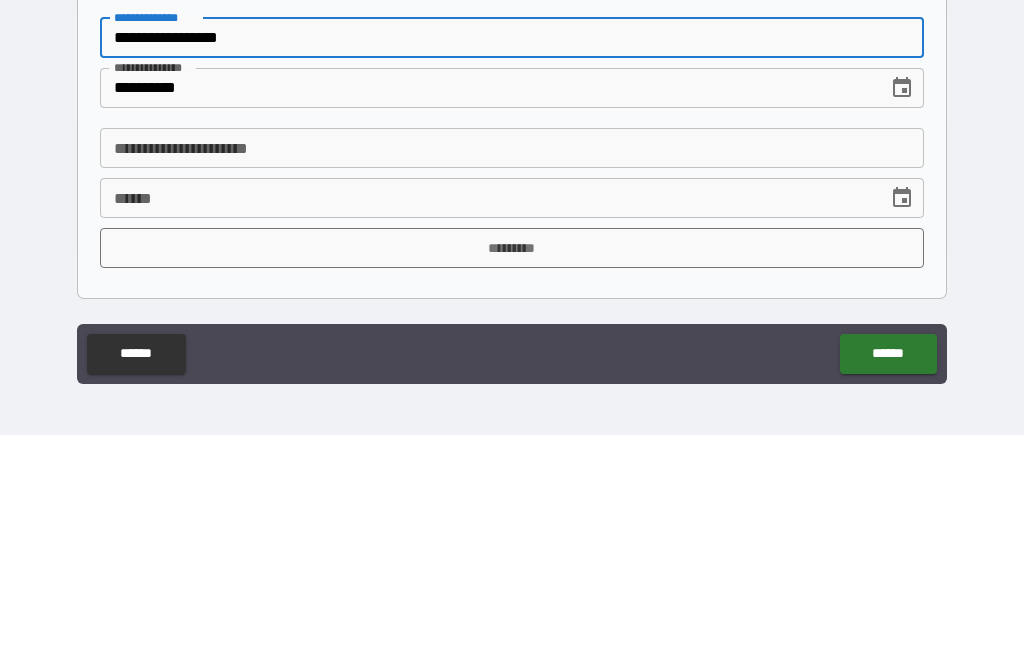 type on "**********" 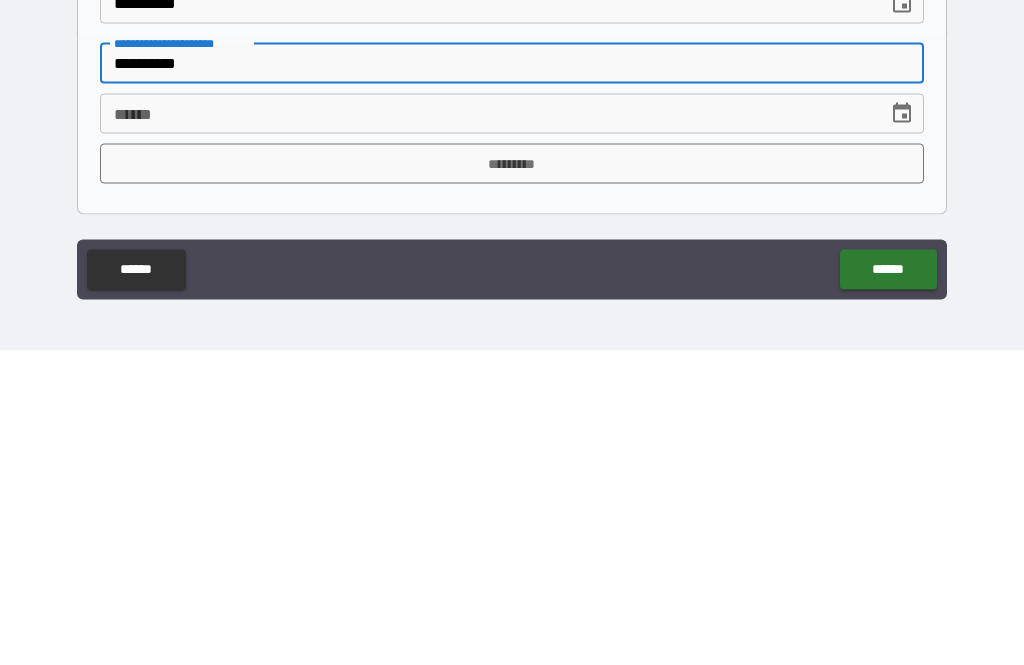 type on "**********" 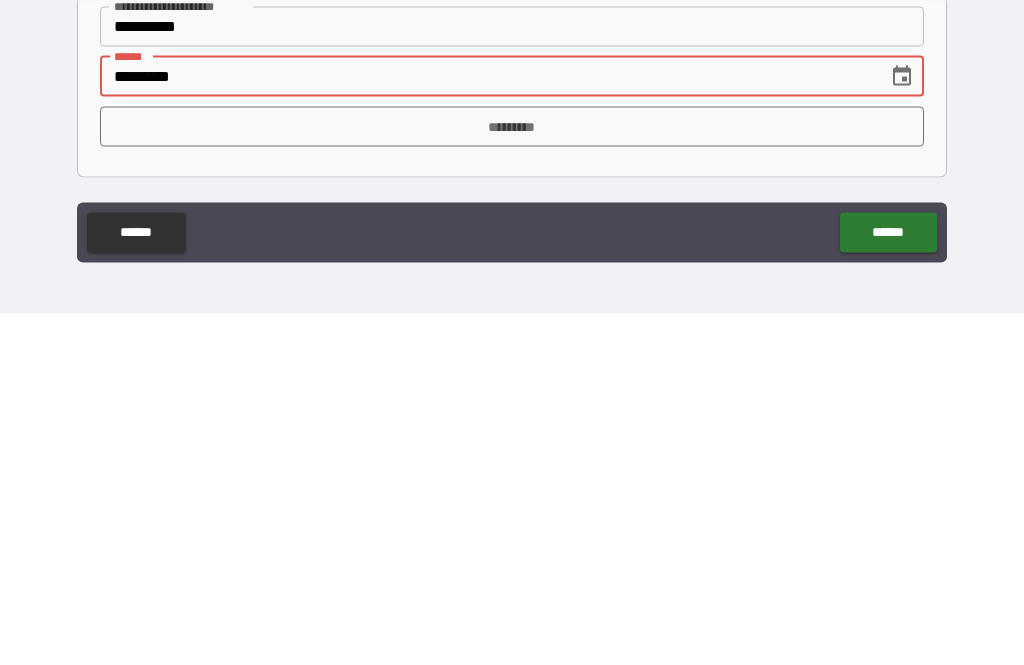 click on "*********" at bounding box center (512, 478) 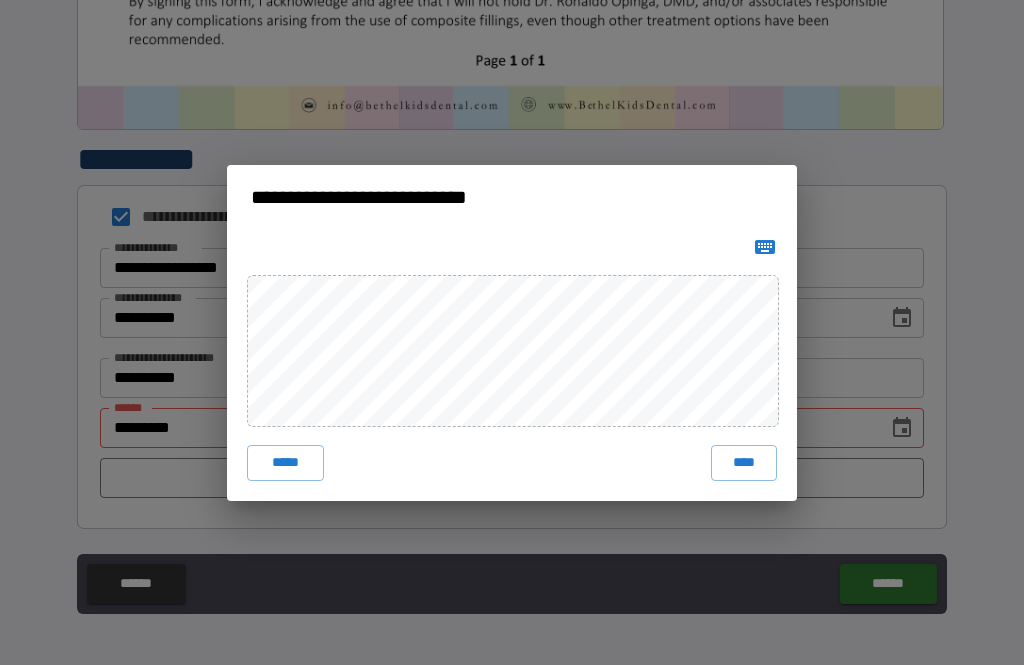 click on "****" at bounding box center (744, 463) 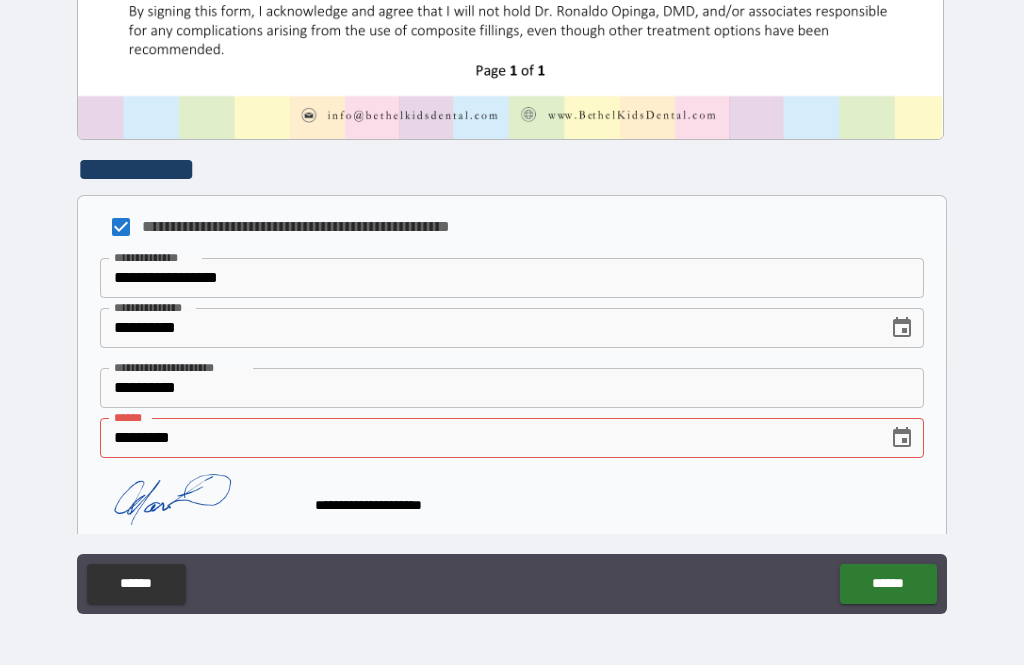 click on "******" at bounding box center (888, 584) 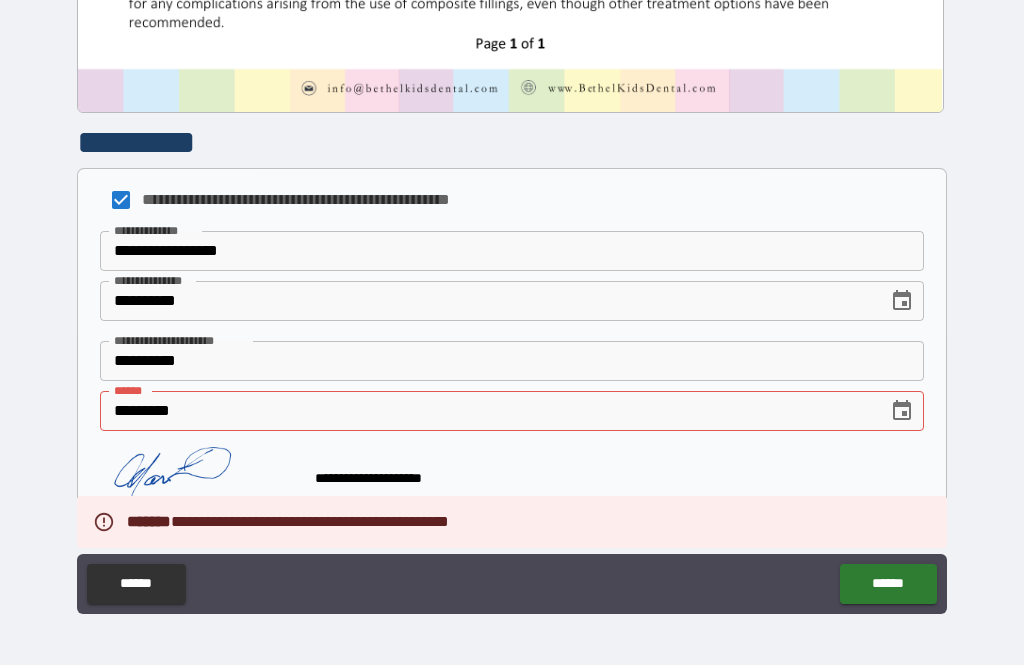 scroll, scrollTop: 1026, scrollLeft: 0, axis: vertical 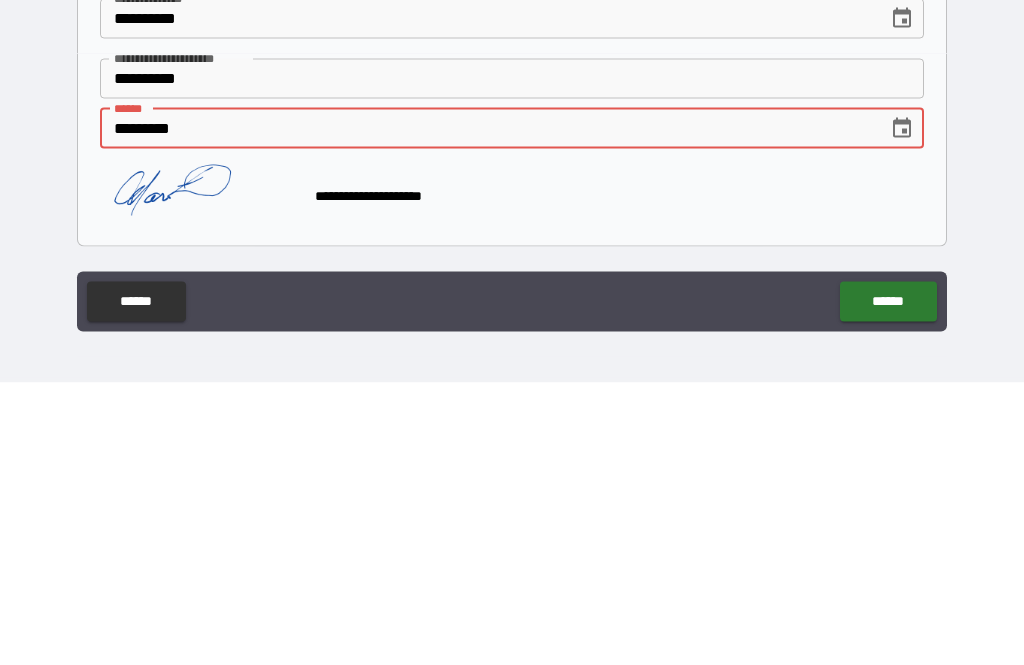 click on "*********" at bounding box center (487, 411) 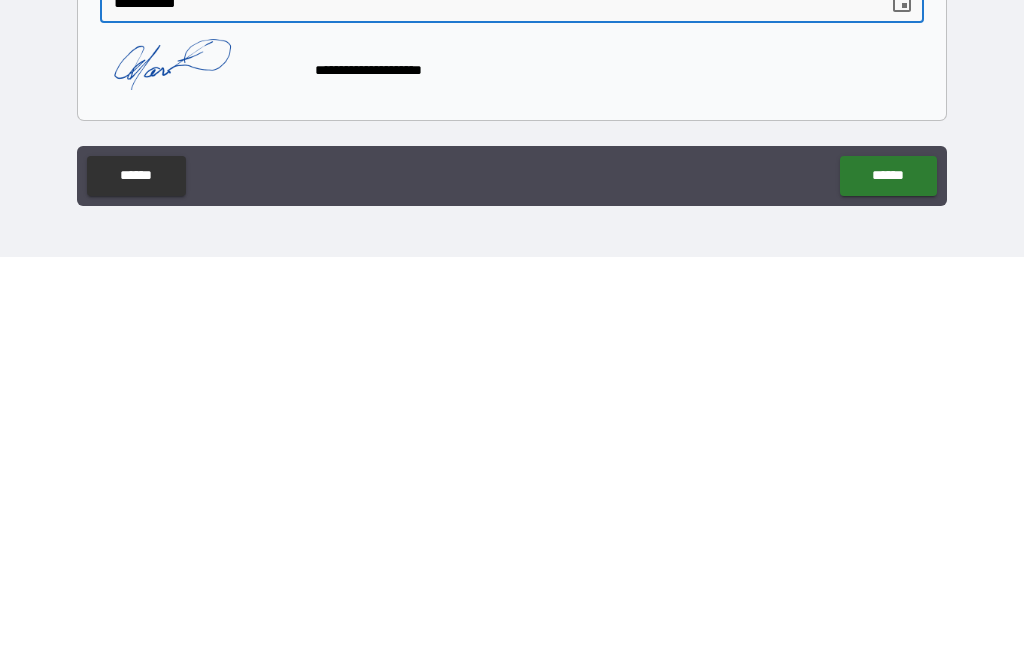 click on "******" at bounding box center (888, 584) 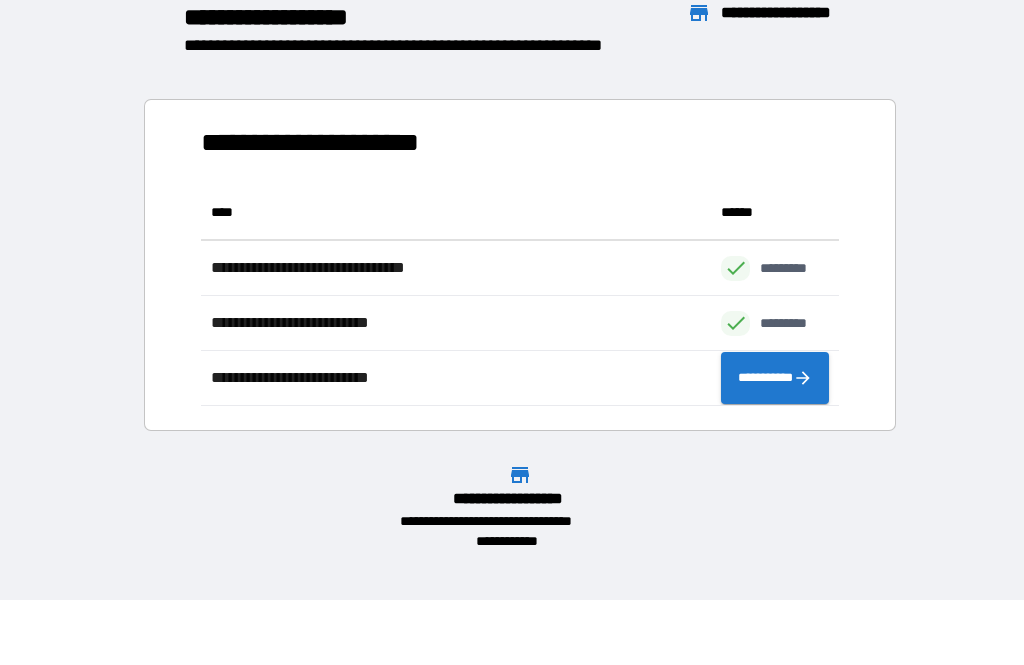 scroll, scrollTop: 1, scrollLeft: 1, axis: both 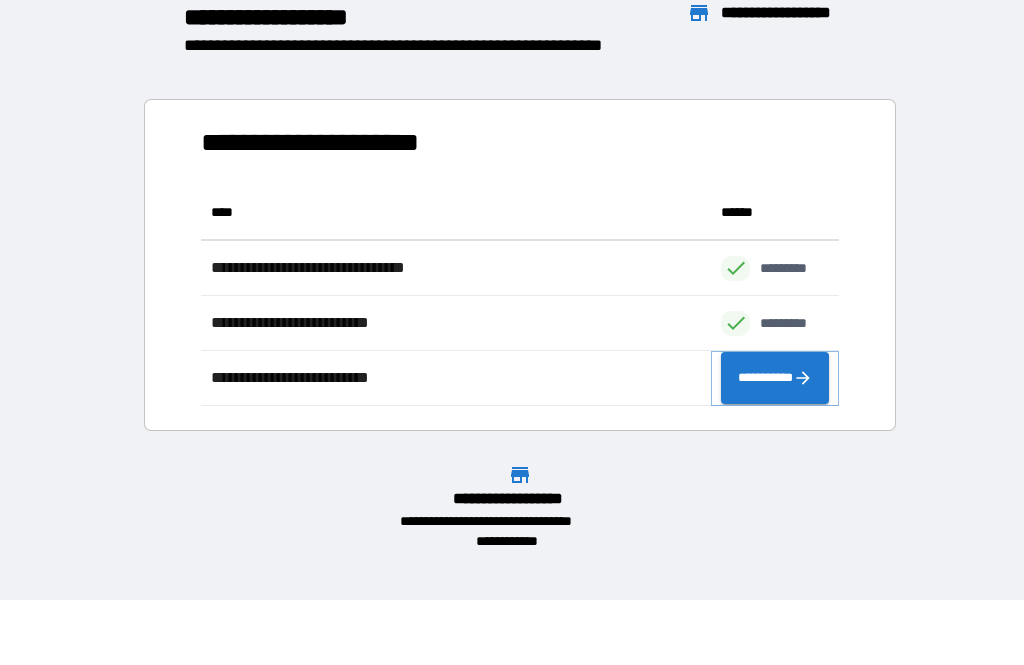 click on "**********" at bounding box center (775, 378) 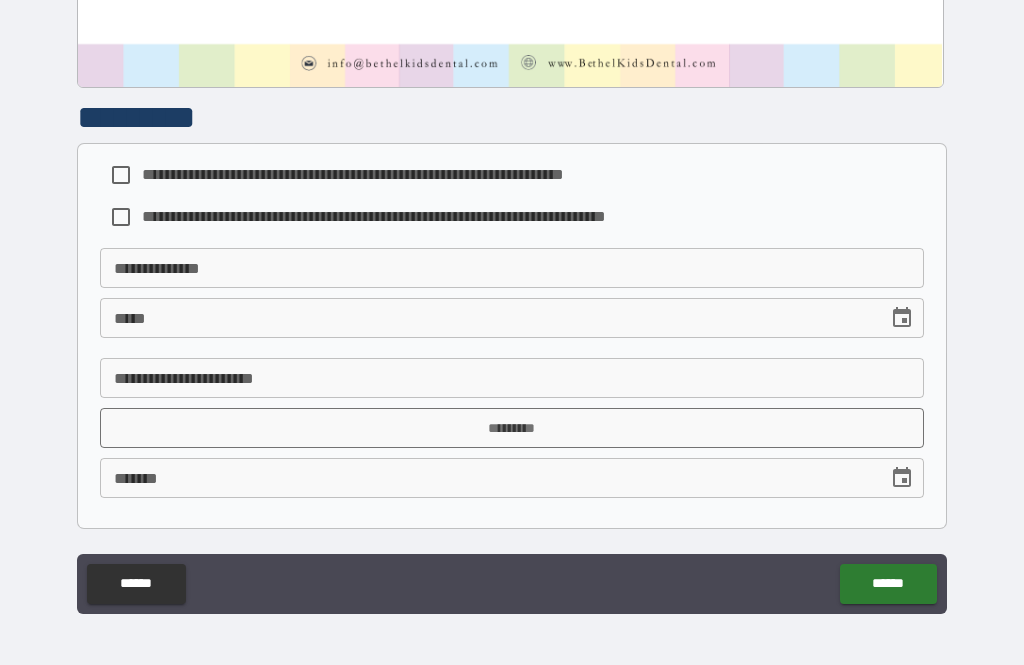 scroll, scrollTop: 1051, scrollLeft: 0, axis: vertical 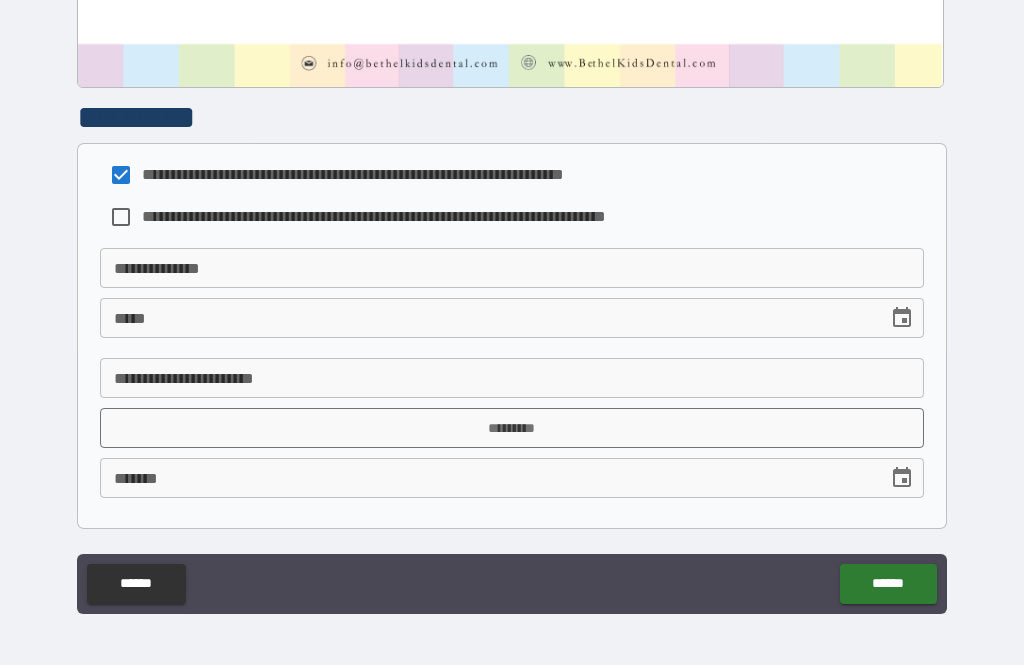 click on "**********" at bounding box center (512, 268) 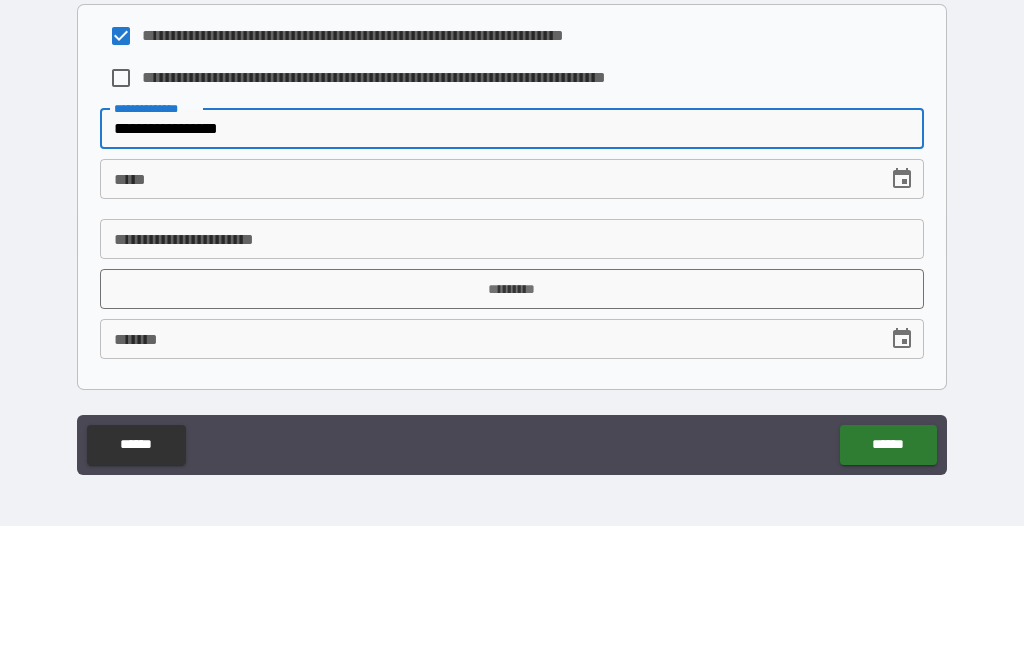 type on "**********" 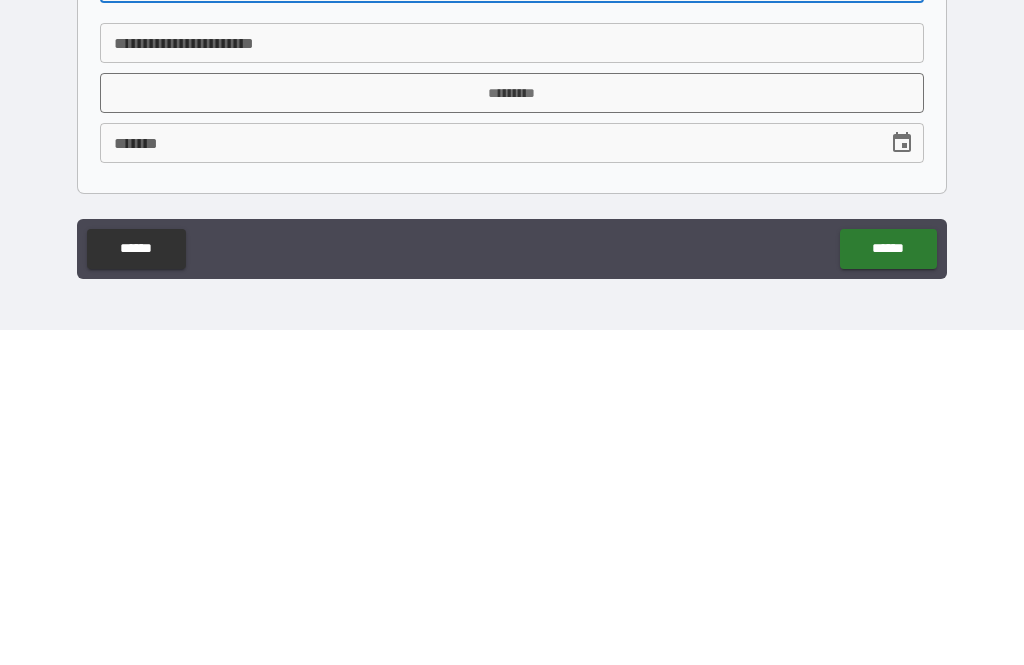 type on "**********" 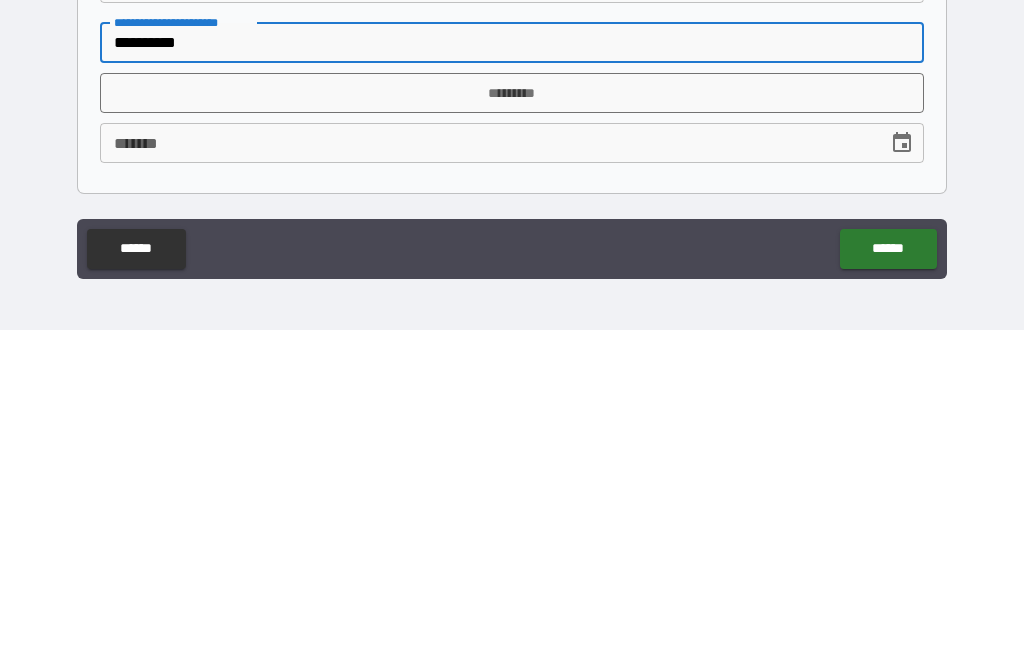 type on "**********" 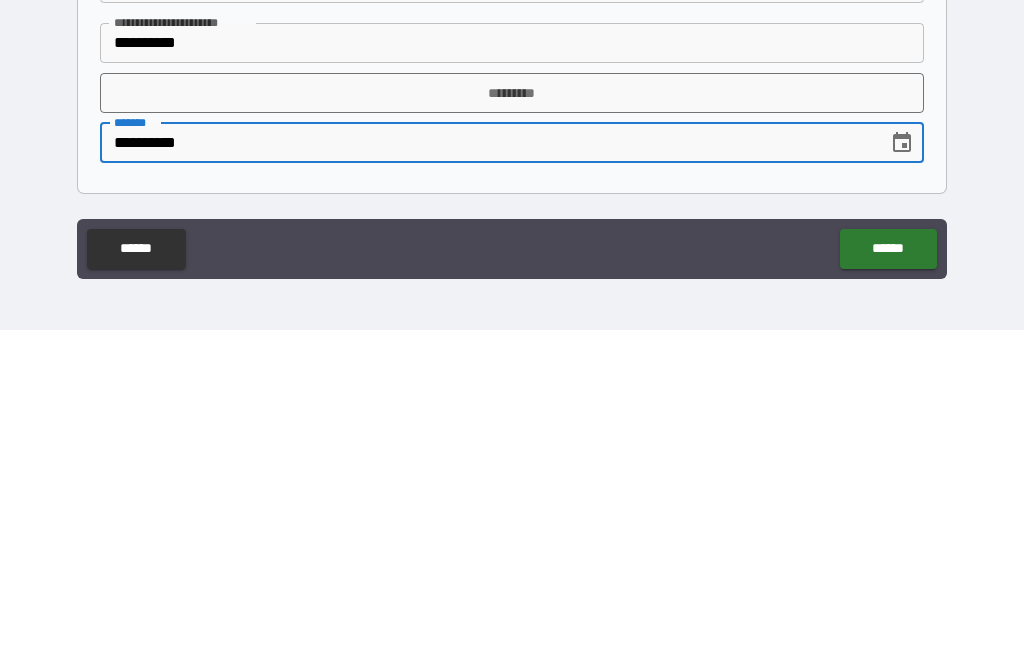 type on "**********" 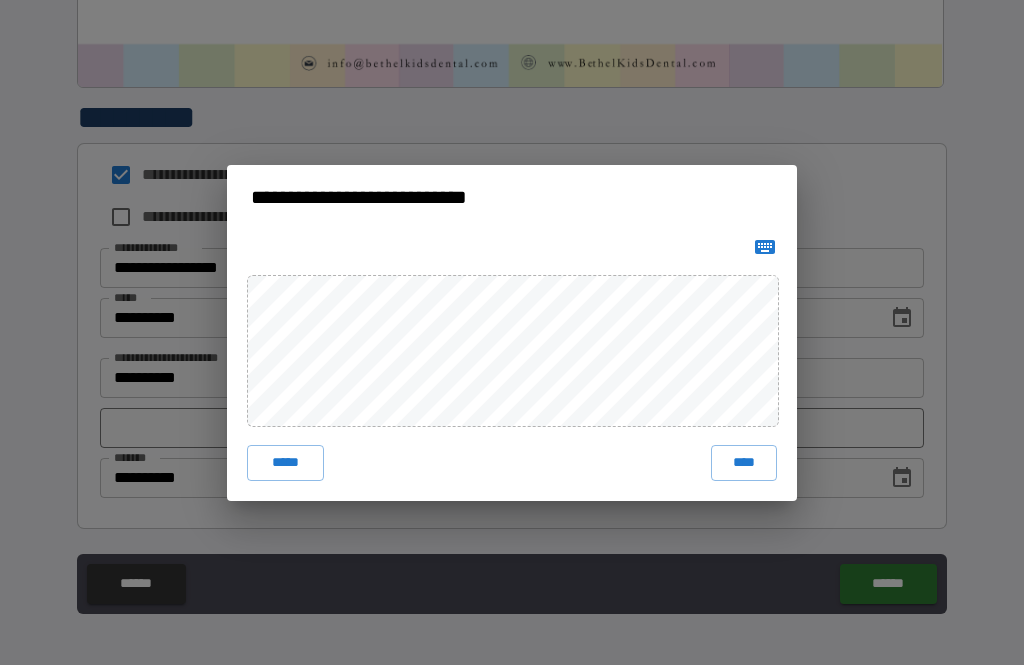 click on "****" at bounding box center (744, 463) 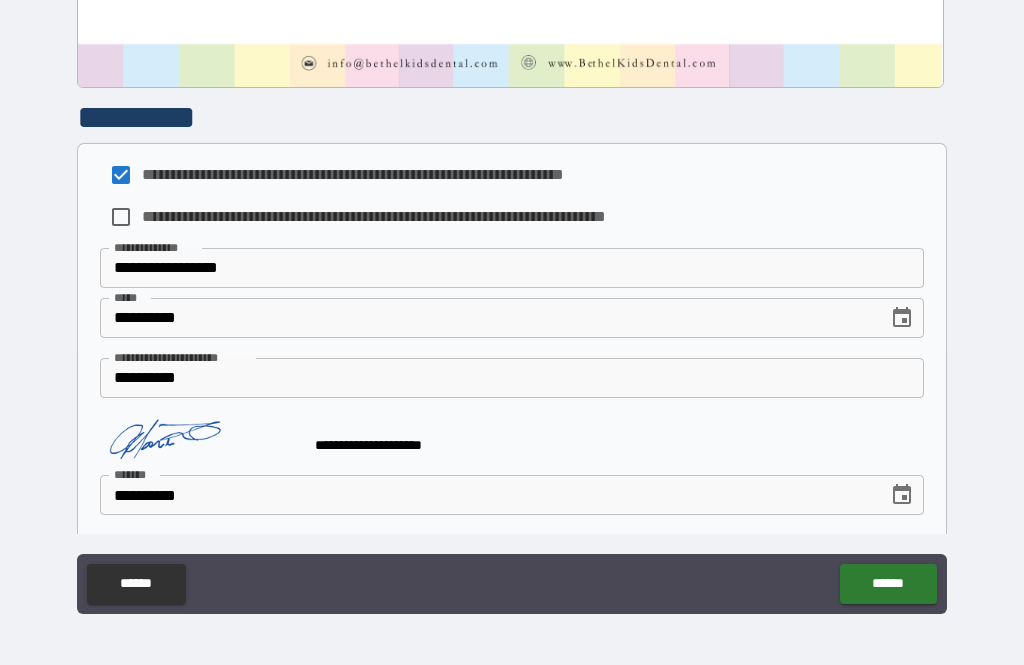 scroll, scrollTop: 1041, scrollLeft: 0, axis: vertical 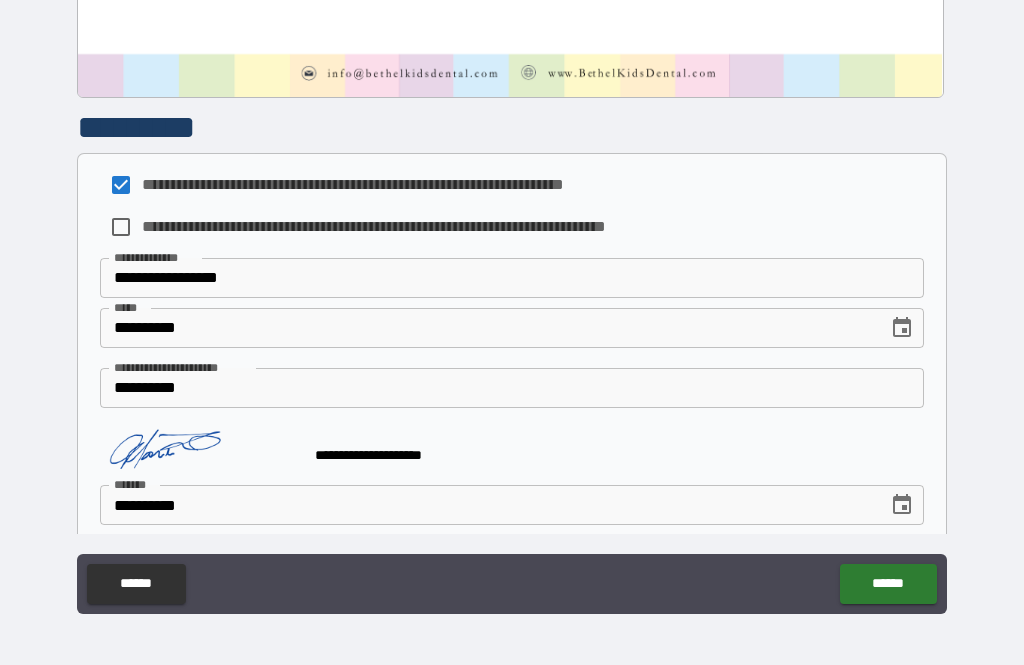 click on "******" at bounding box center [888, 584] 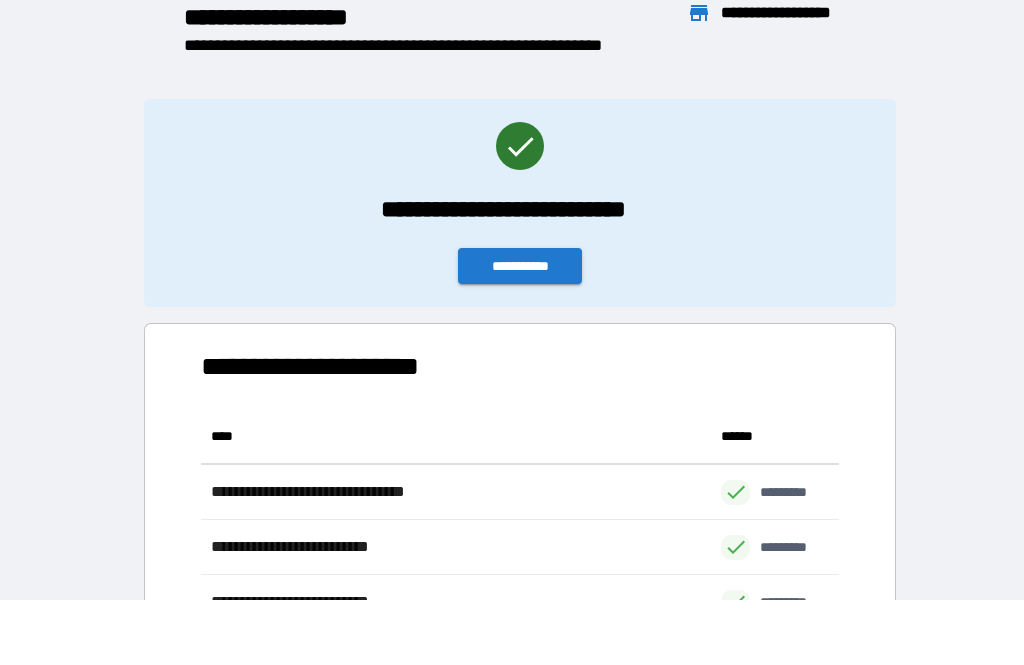 scroll, scrollTop: 221, scrollLeft: 638, axis: both 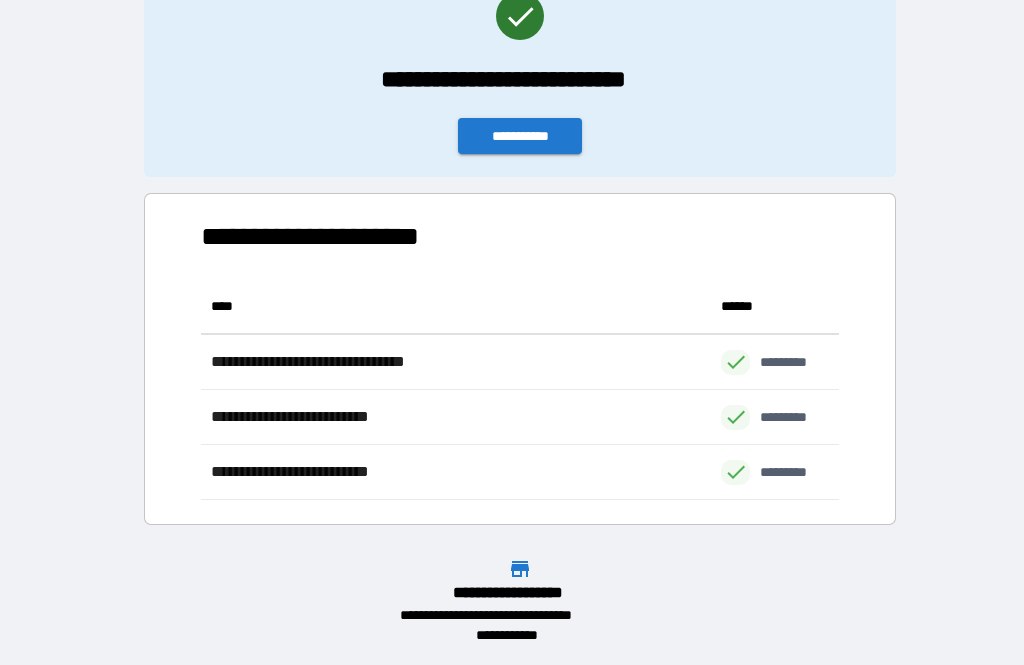 click on "**********" at bounding box center (520, 136) 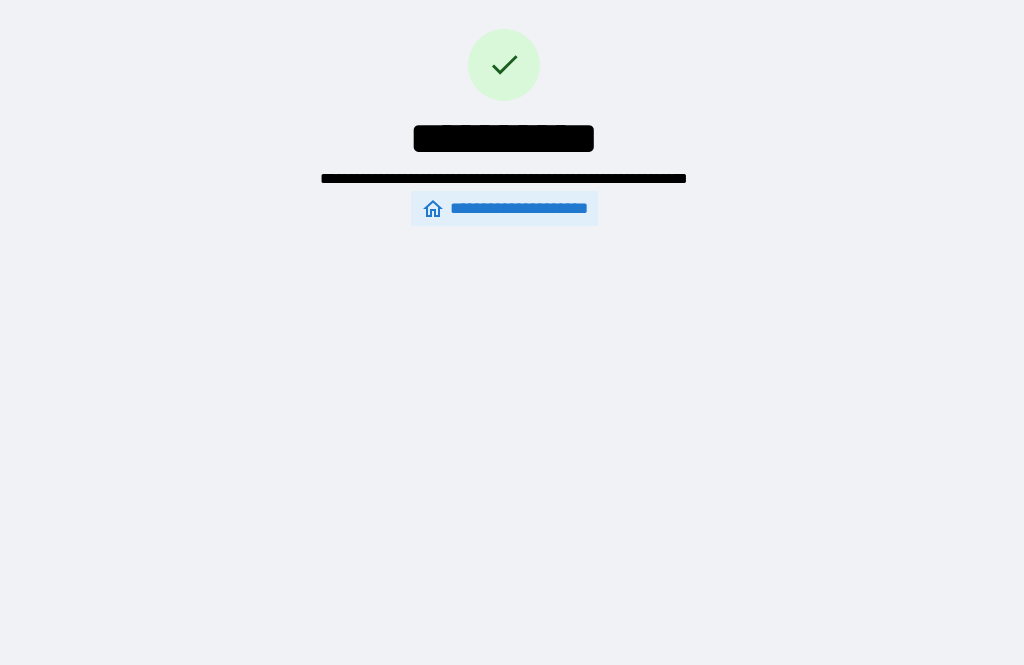 scroll, scrollTop: 0, scrollLeft: 0, axis: both 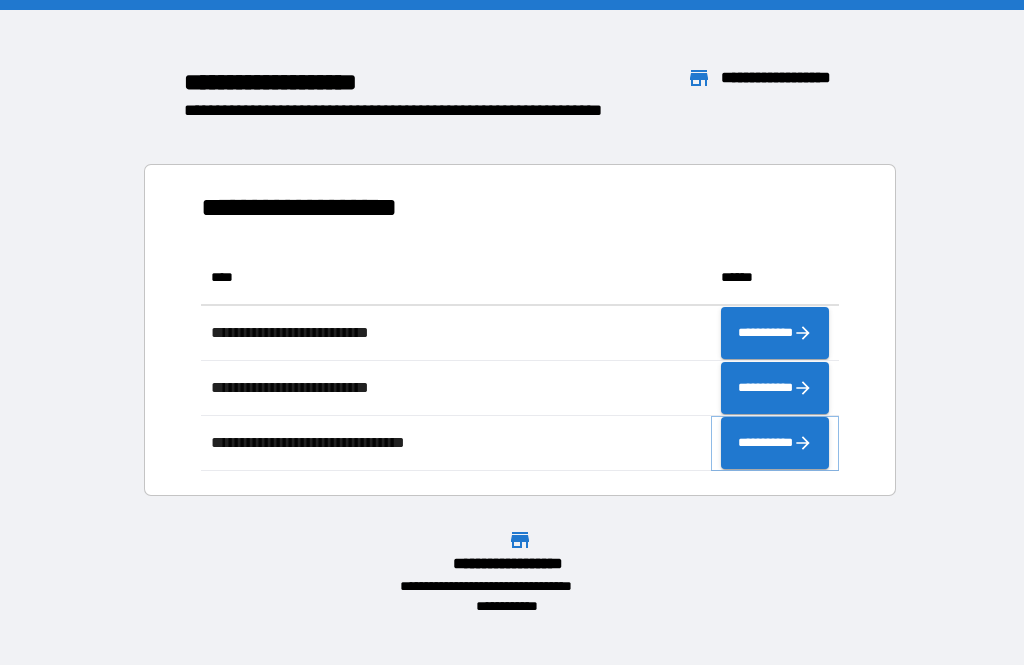 click on "**********" at bounding box center [775, 443] 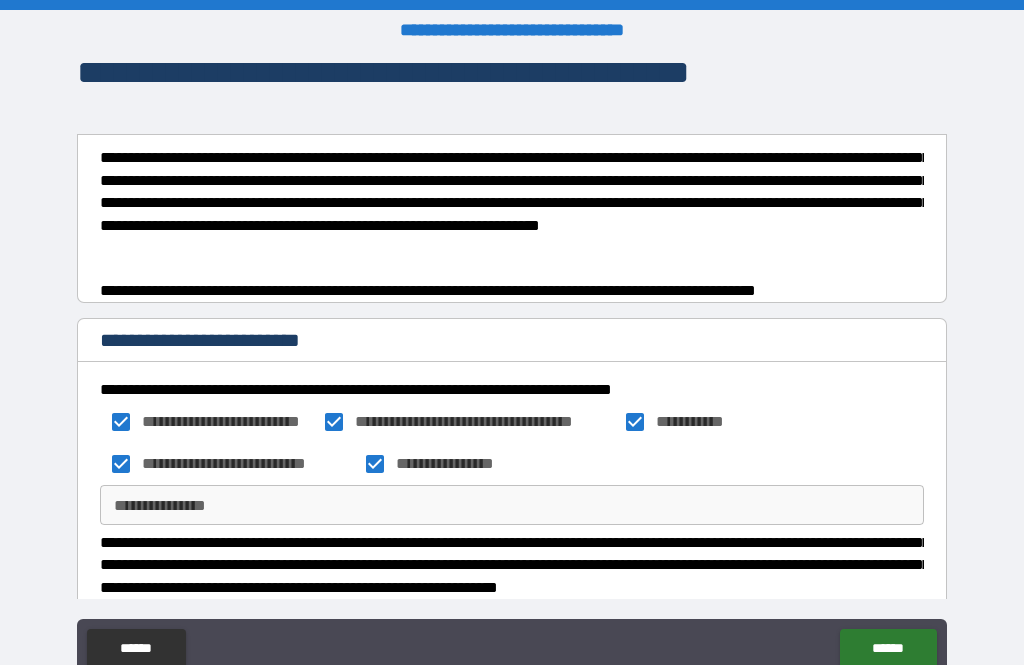 scroll, scrollTop: 0, scrollLeft: 0, axis: both 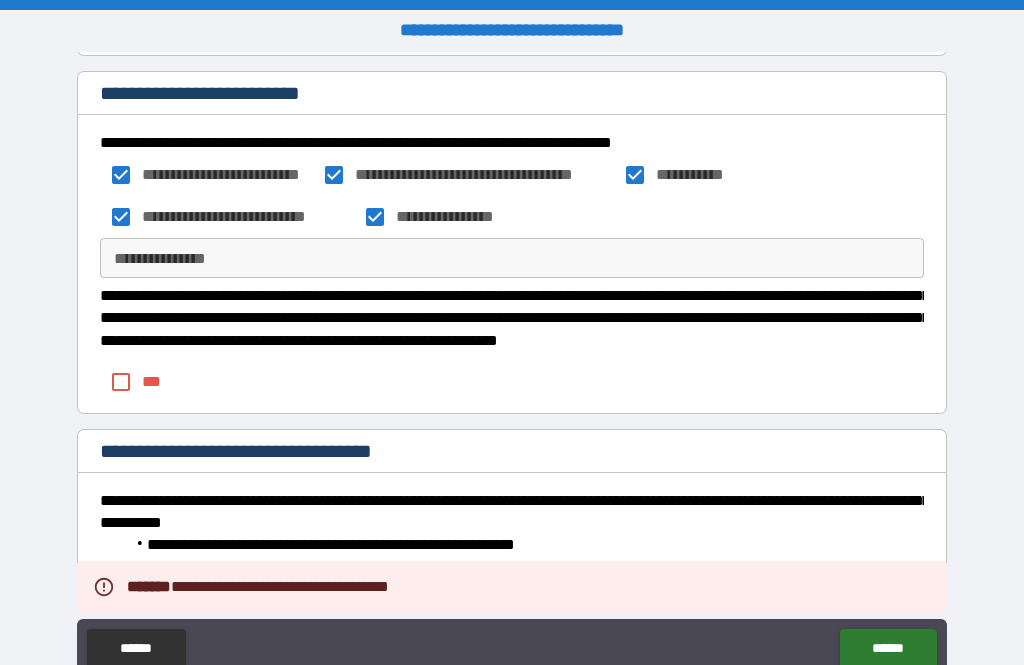 click on "[FIRST] [LAST] [ADDRESS] [CITY], [STATE] [POSTAL_CODE]   [COUNTRY]   [PHONE]   [EMAIL]   [DATE]   [NUMBER] [NUMBER]" at bounding box center (512, 345) 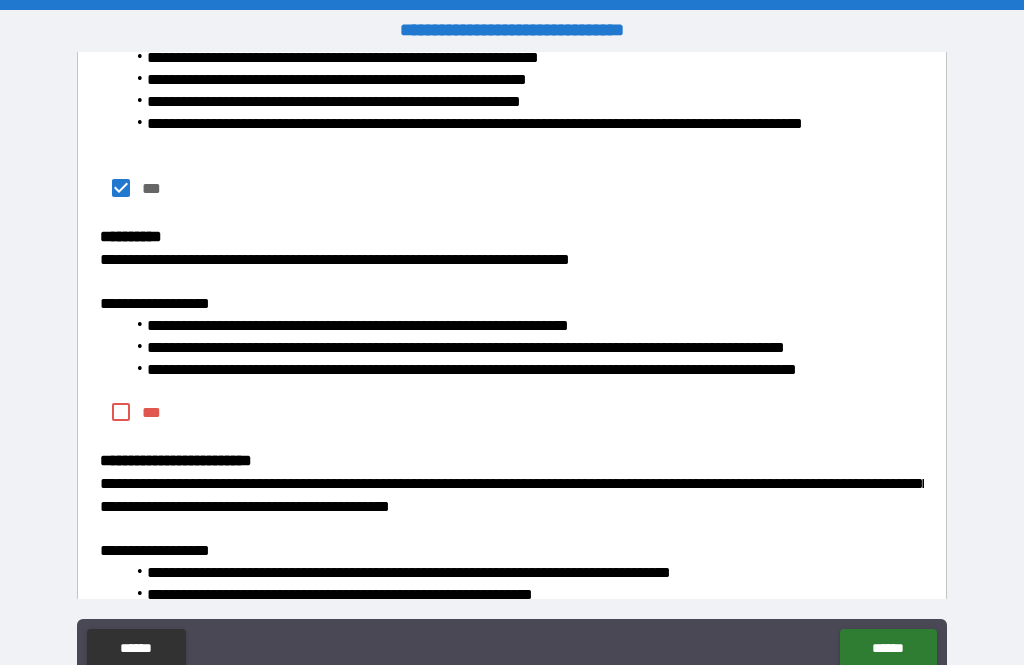 scroll, scrollTop: 1781, scrollLeft: 0, axis: vertical 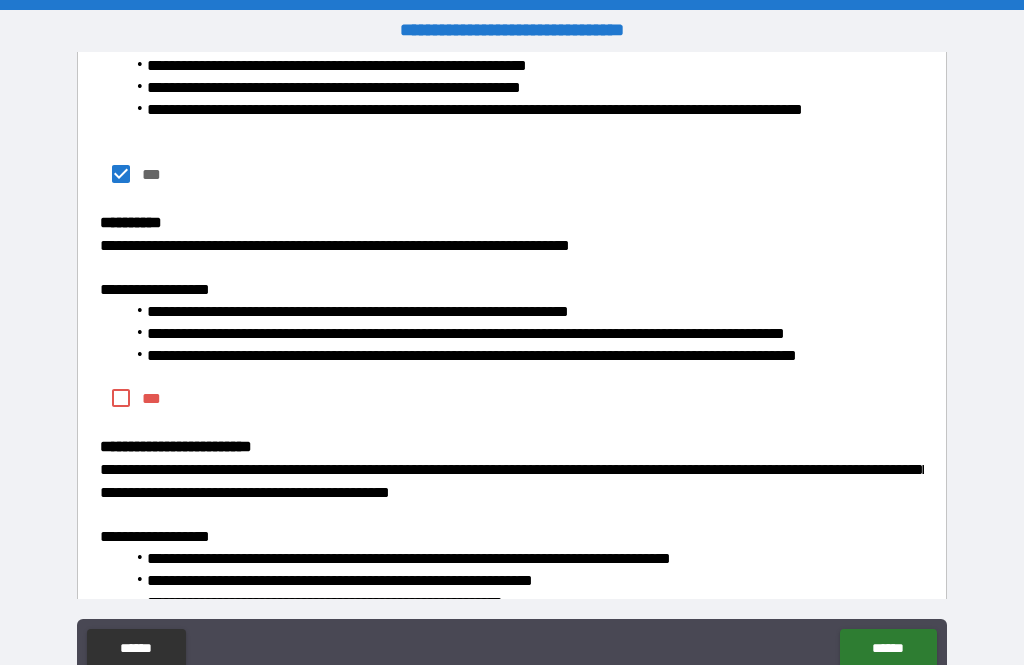 click on "**********" at bounding box center (524, 356) 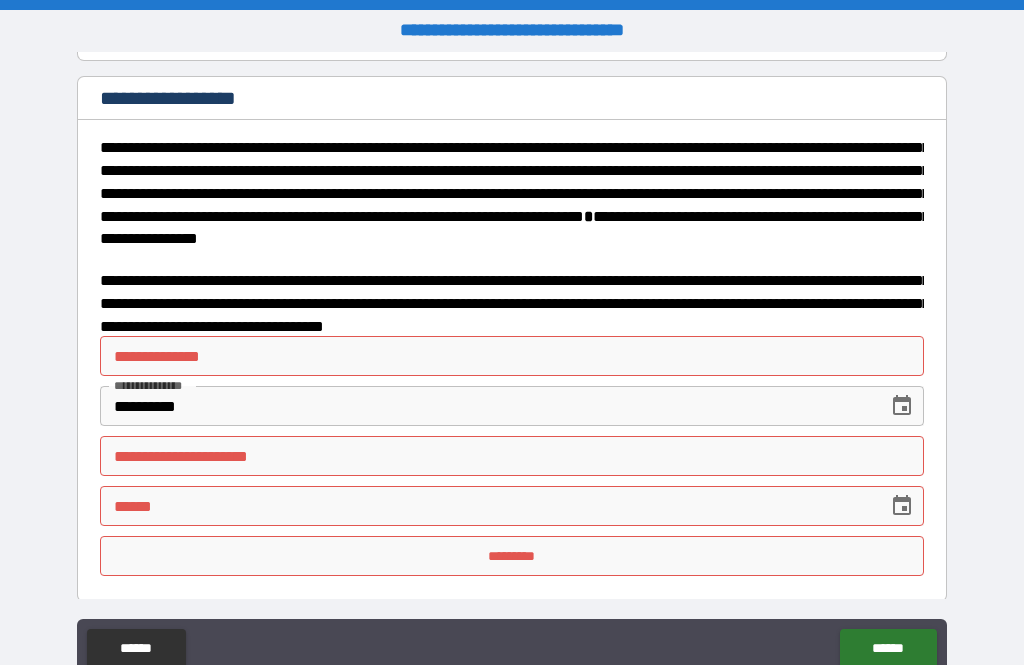 scroll, scrollTop: 3183, scrollLeft: 0, axis: vertical 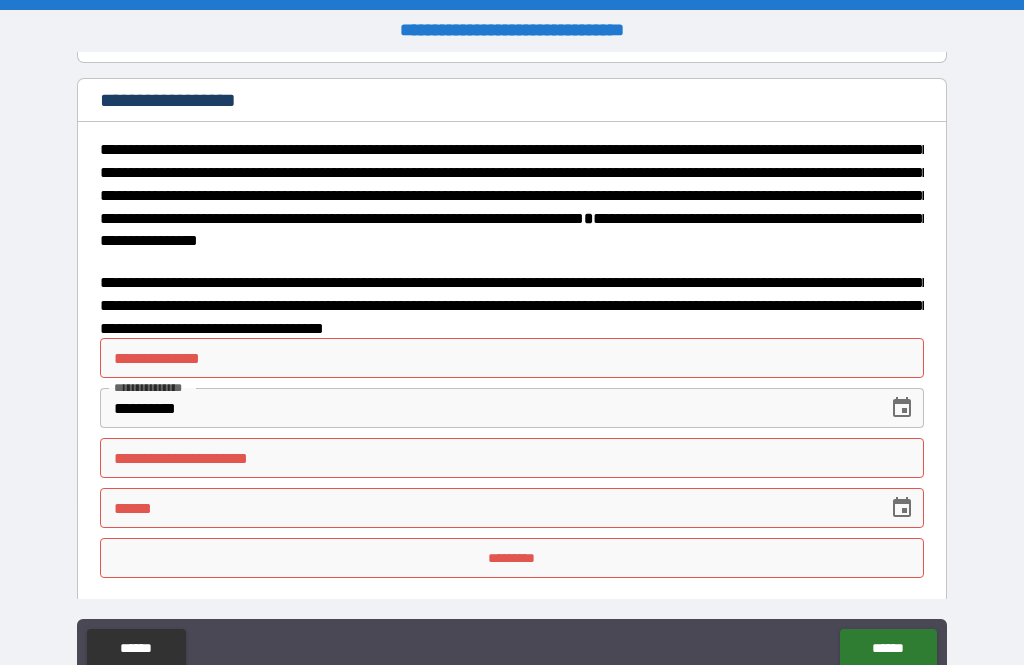 click on "**********" at bounding box center [512, 358] 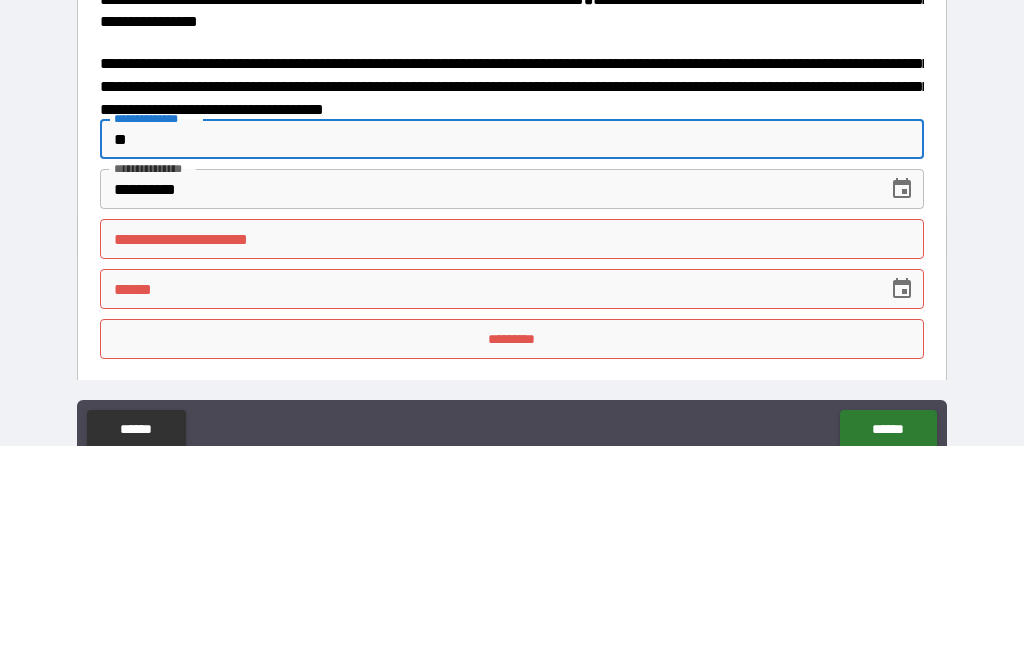 type on "*" 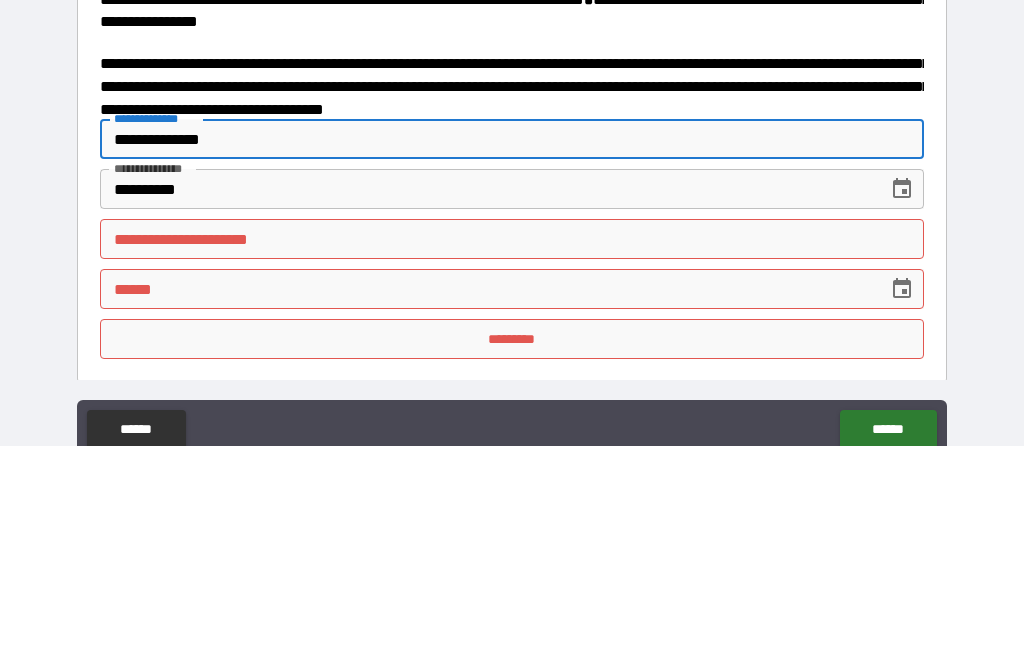 click on "**********" at bounding box center (155, 337) 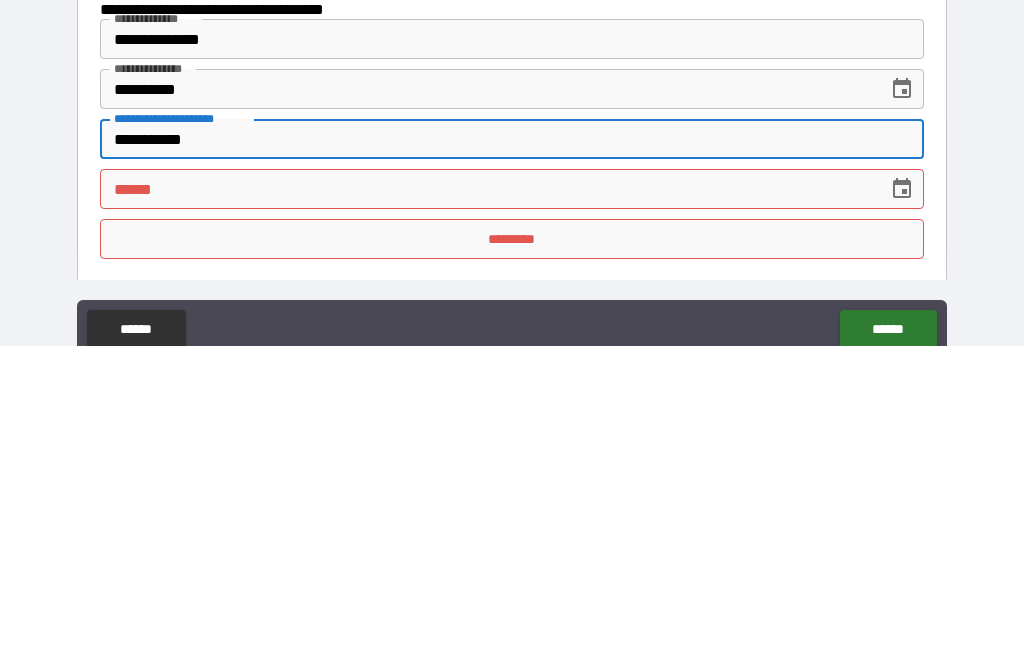 type on "**********" 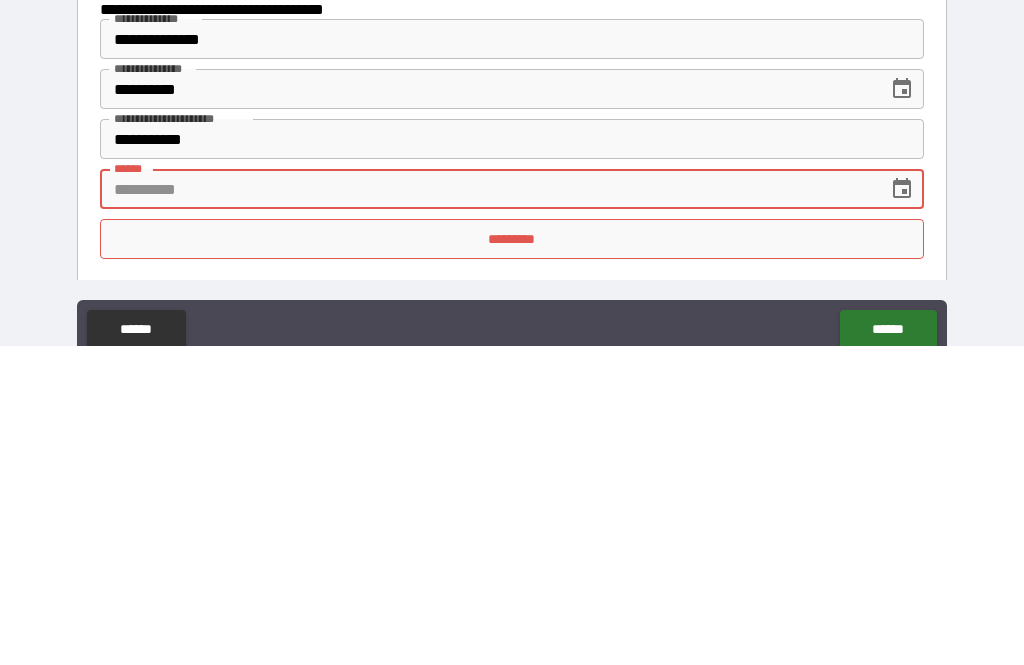 click at bounding box center (902, 508) 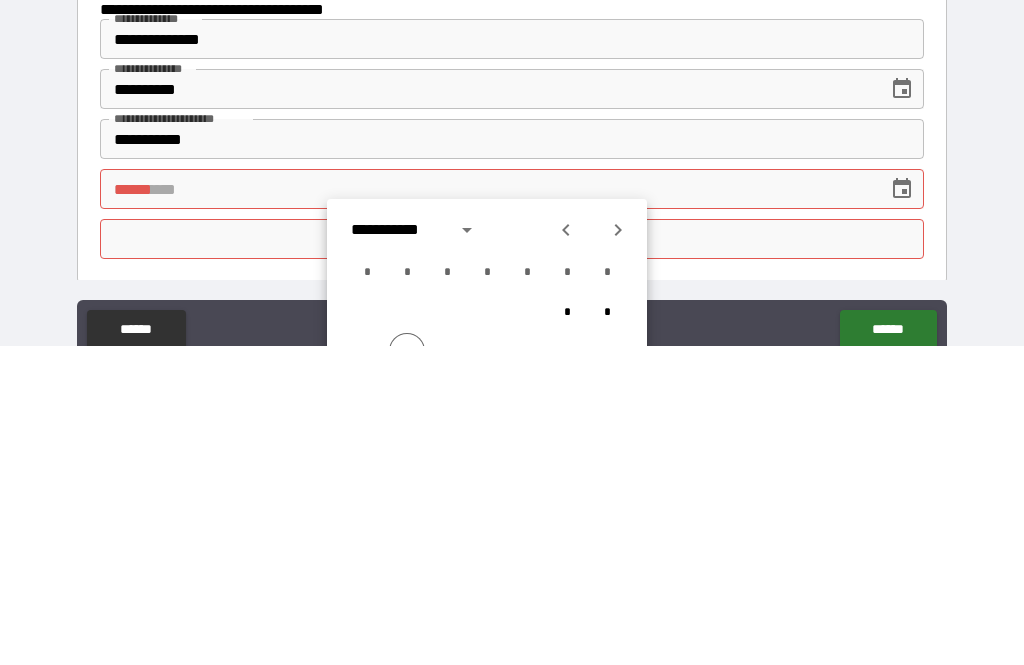 scroll, scrollTop: 65, scrollLeft: 0, axis: vertical 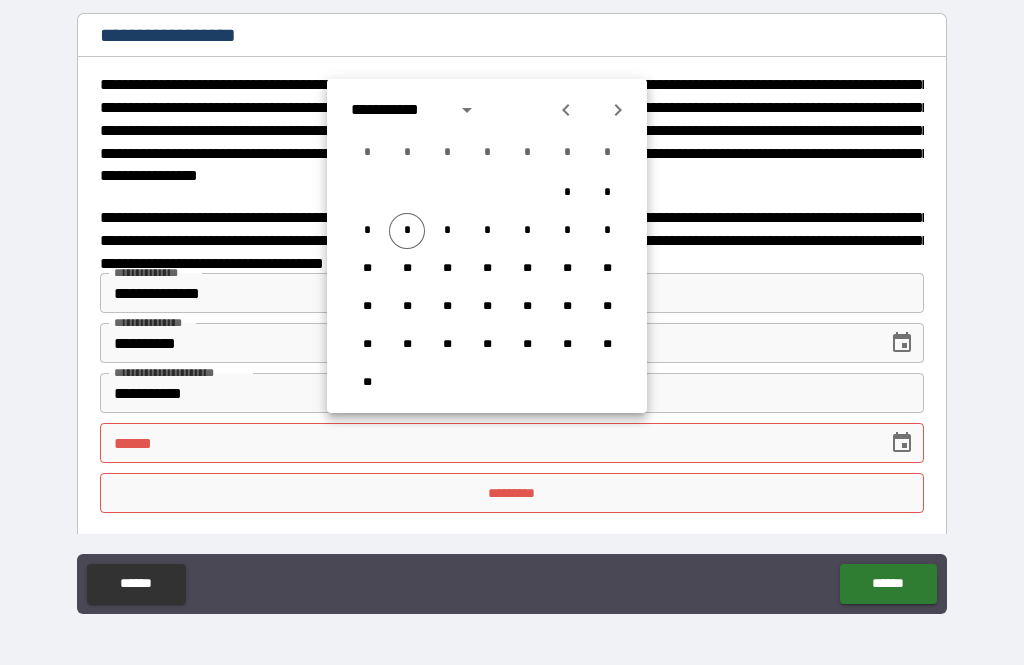click on "*" at bounding box center [407, 231] 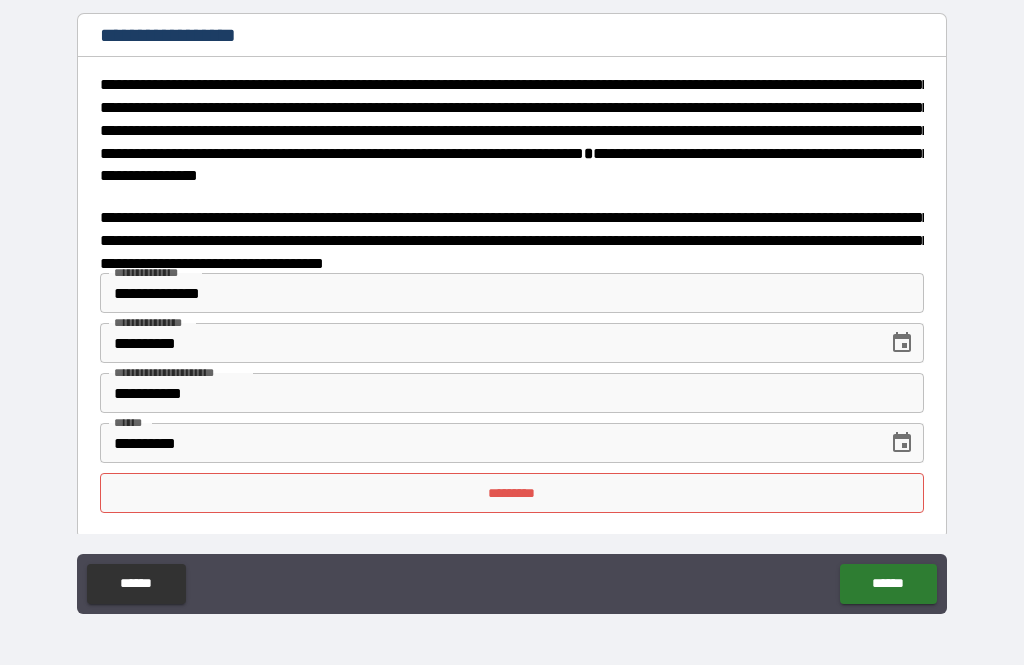 type on "**********" 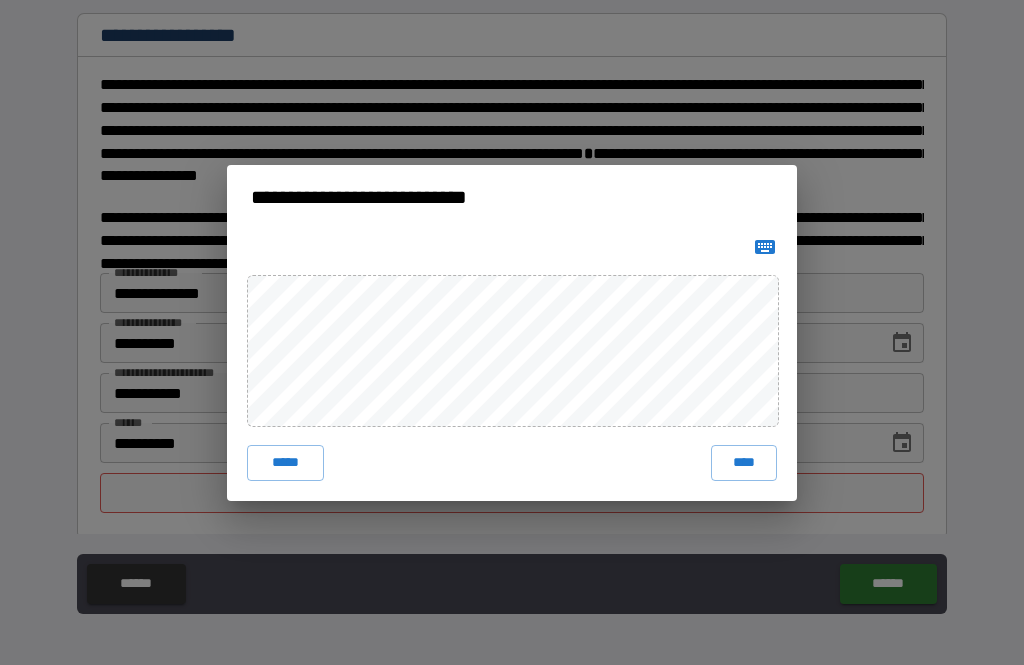 click on "****" at bounding box center (744, 463) 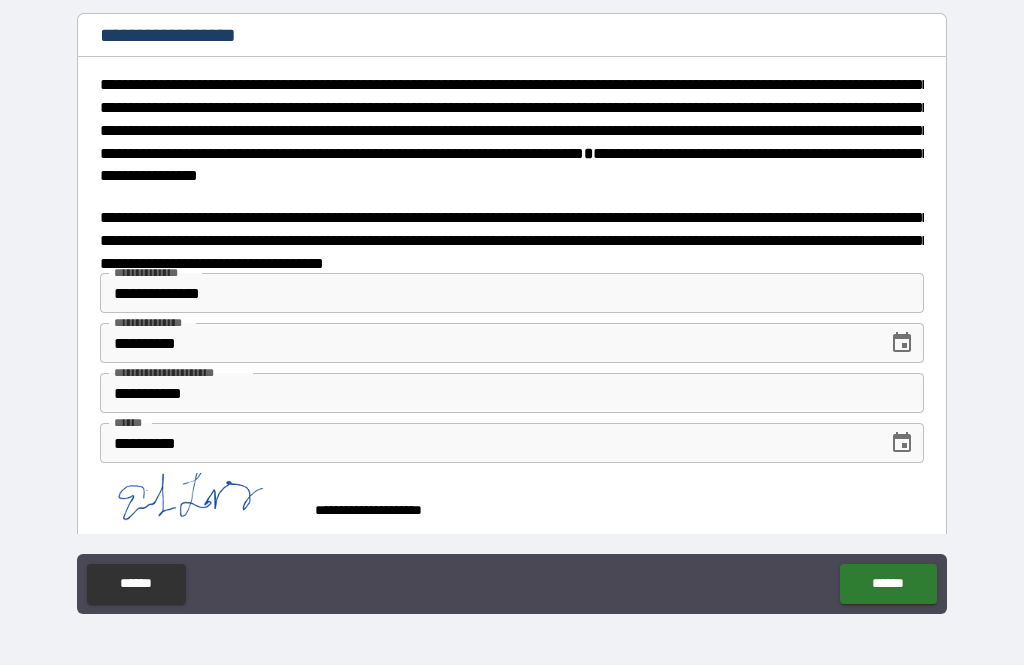 scroll, scrollTop: 3173, scrollLeft: 0, axis: vertical 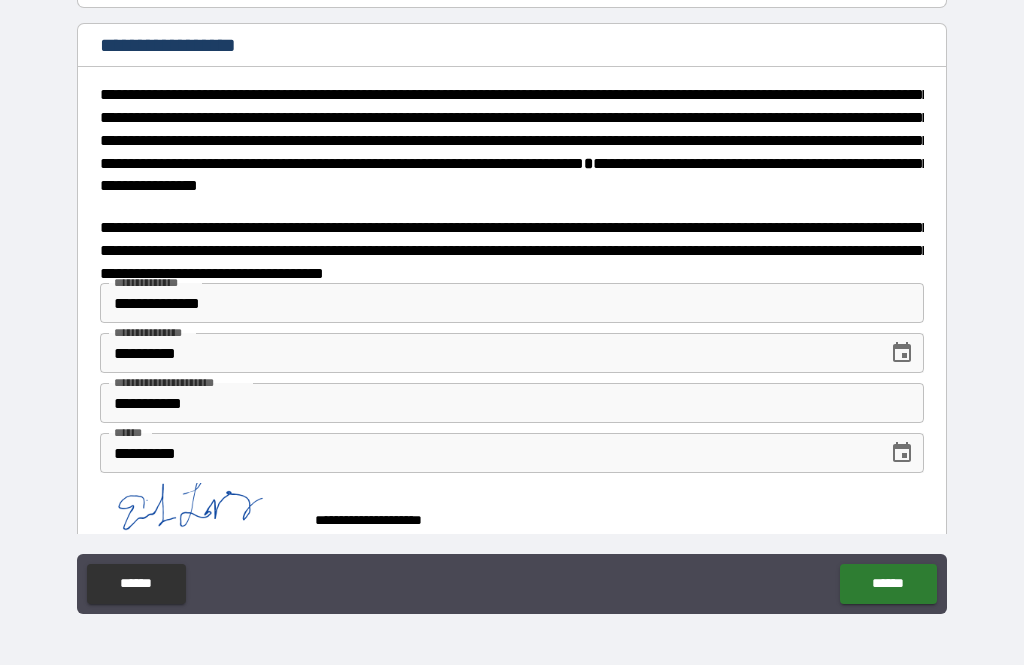 click on "******" at bounding box center [888, 584] 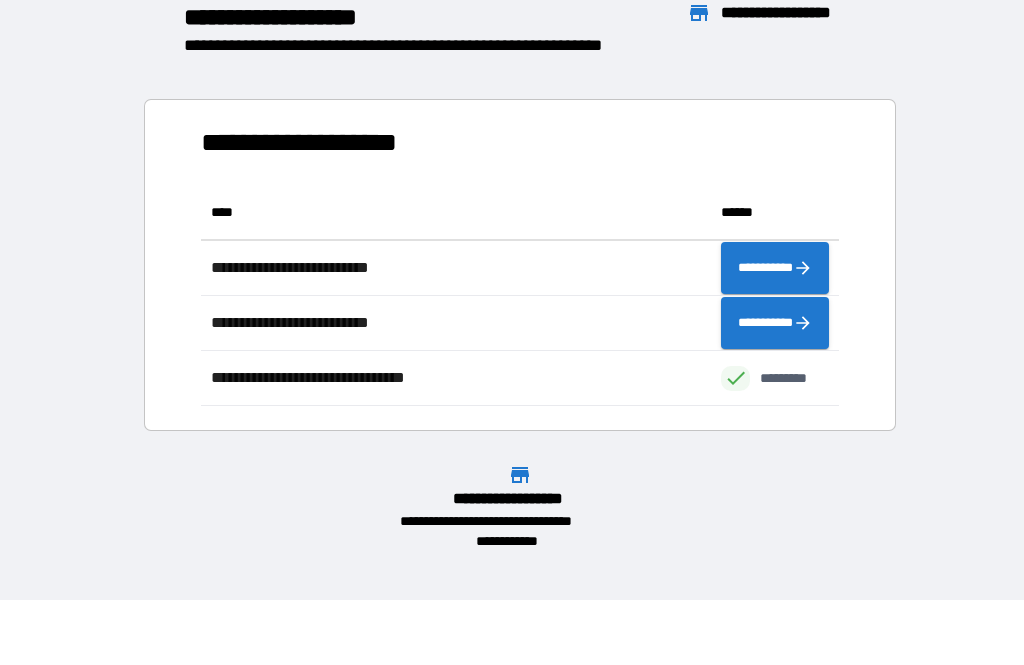 scroll, scrollTop: 1, scrollLeft: 1, axis: both 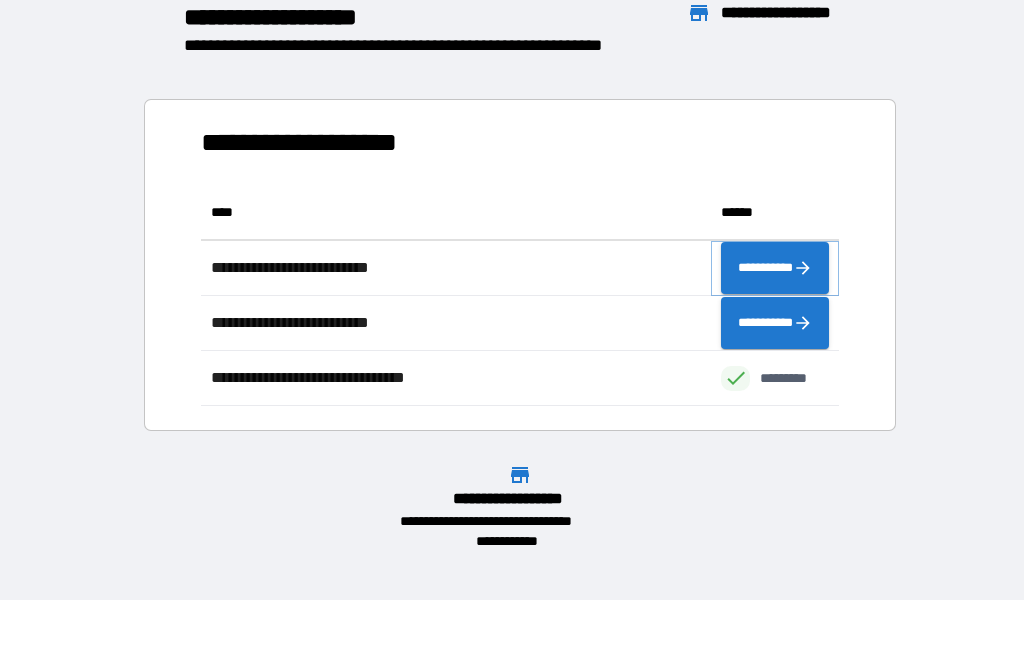 click on "**********" at bounding box center (775, 268) 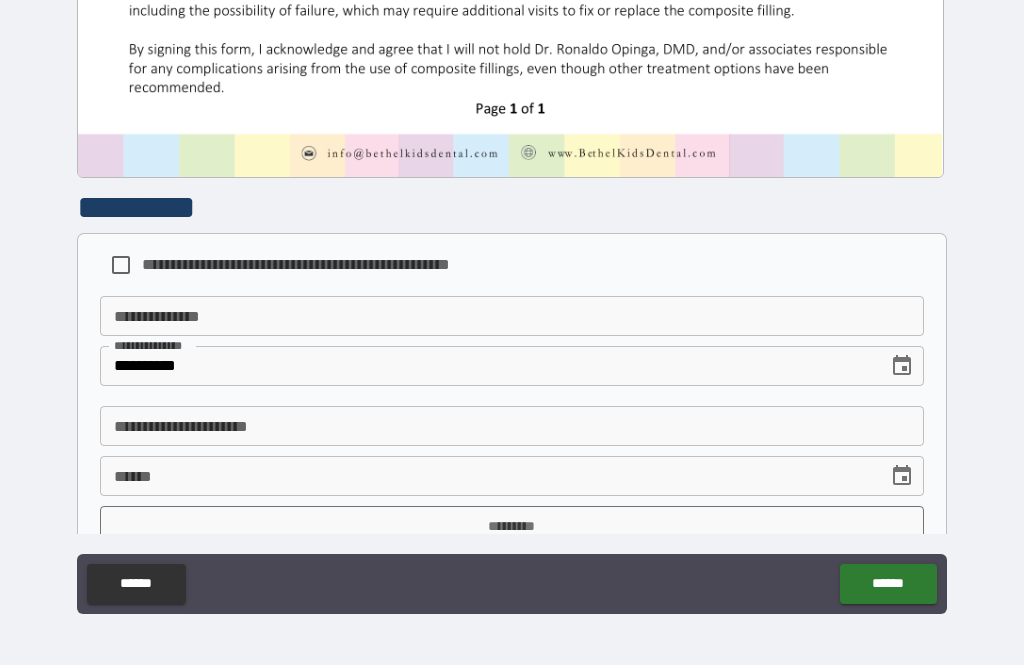 scroll, scrollTop: 962, scrollLeft: 0, axis: vertical 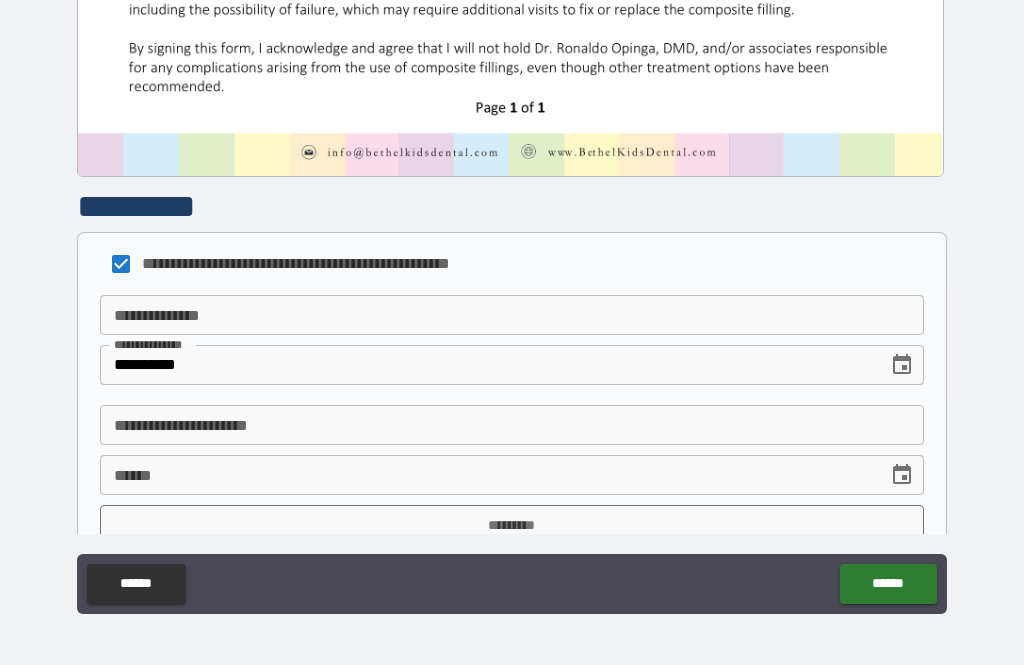 click on "**********" at bounding box center [512, 315] 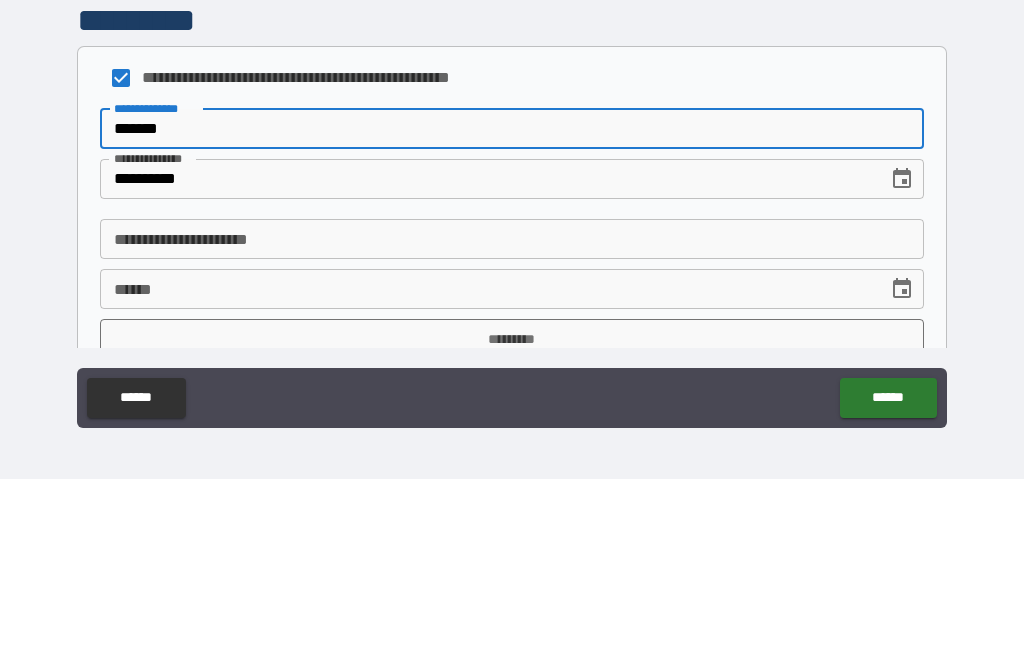 type on "*******" 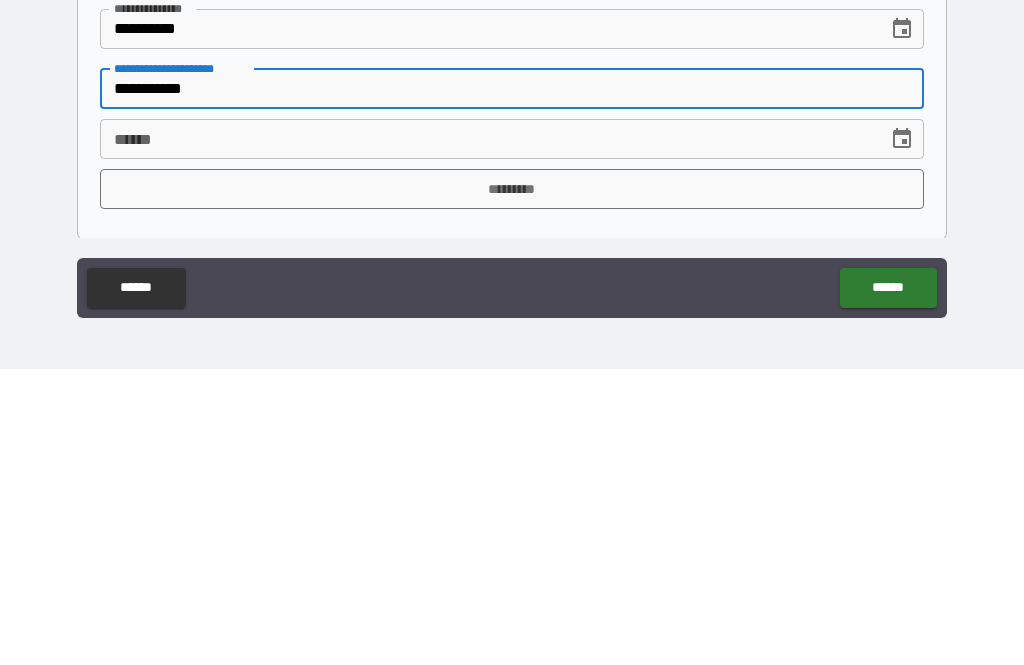 scroll, scrollTop: 1005, scrollLeft: 0, axis: vertical 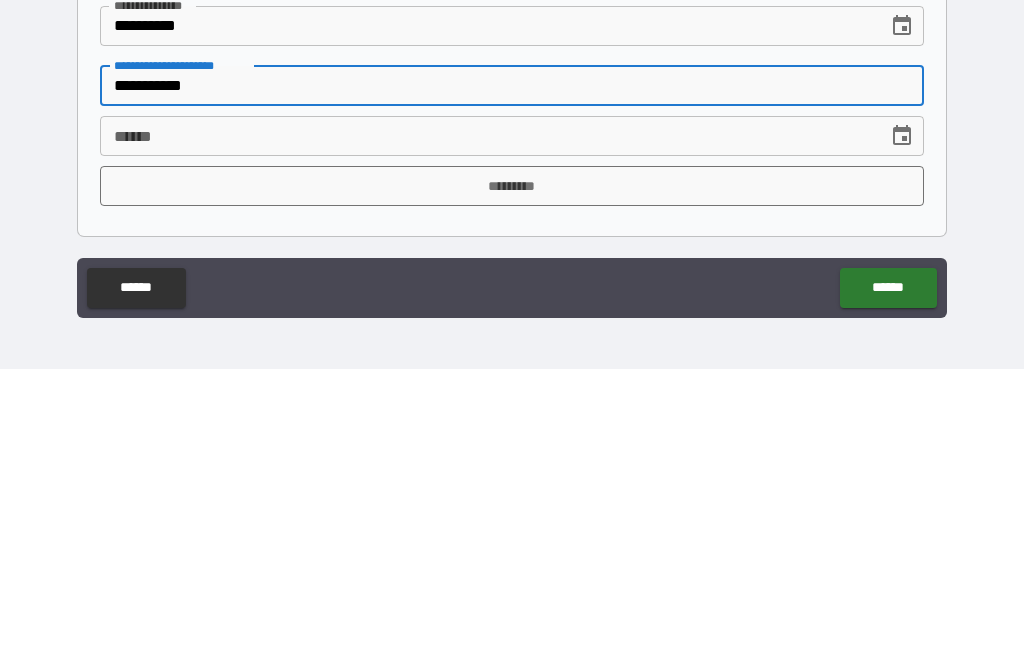 type on "**********" 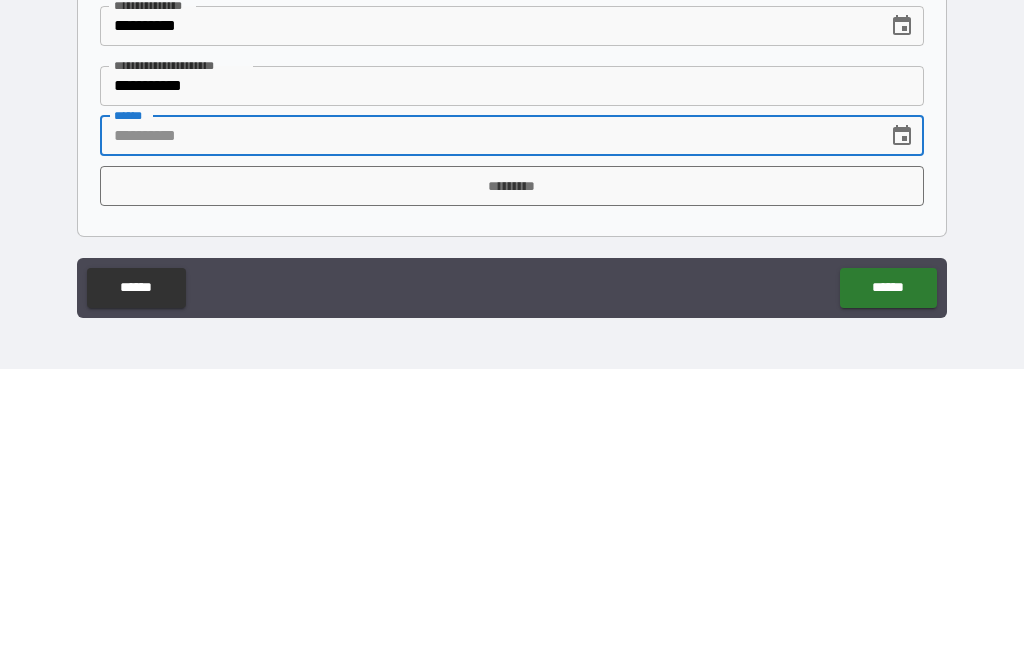 click 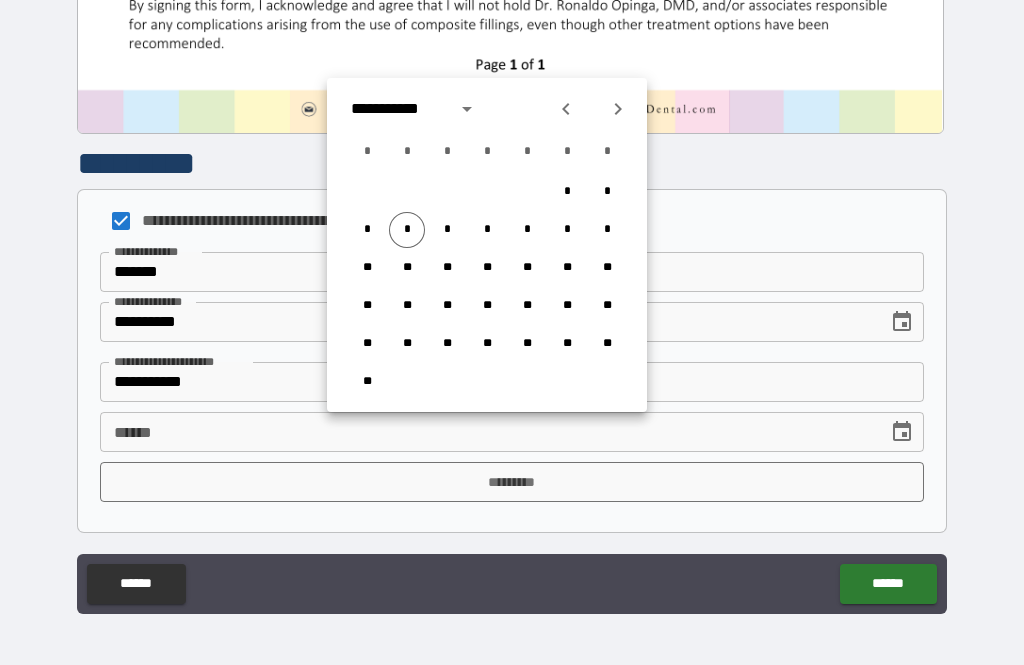 click on "*" at bounding box center [407, 230] 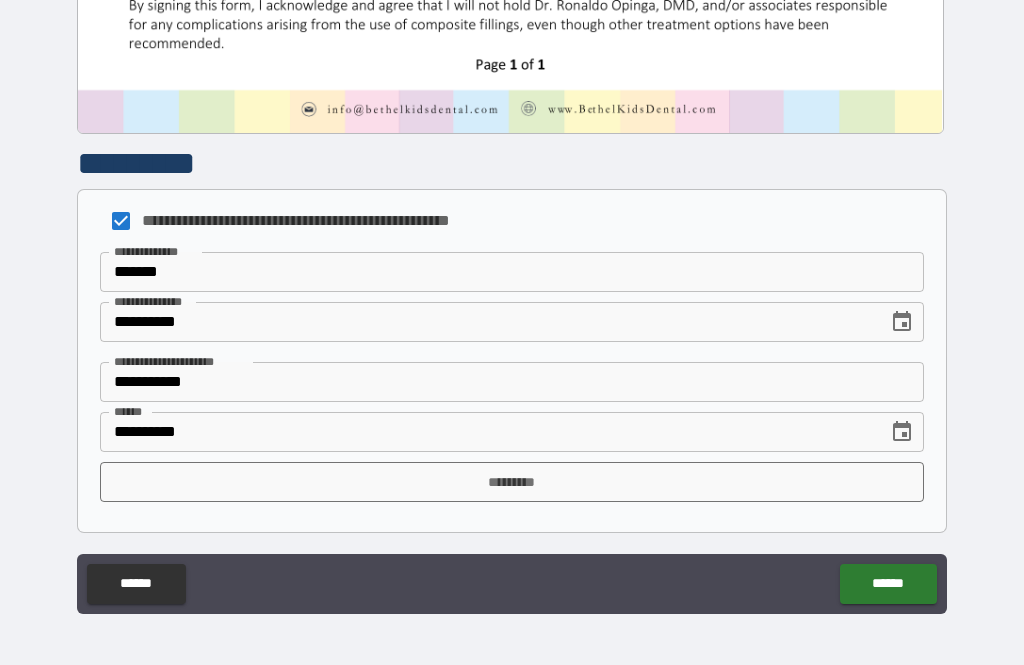 click on "*********" at bounding box center [512, 482] 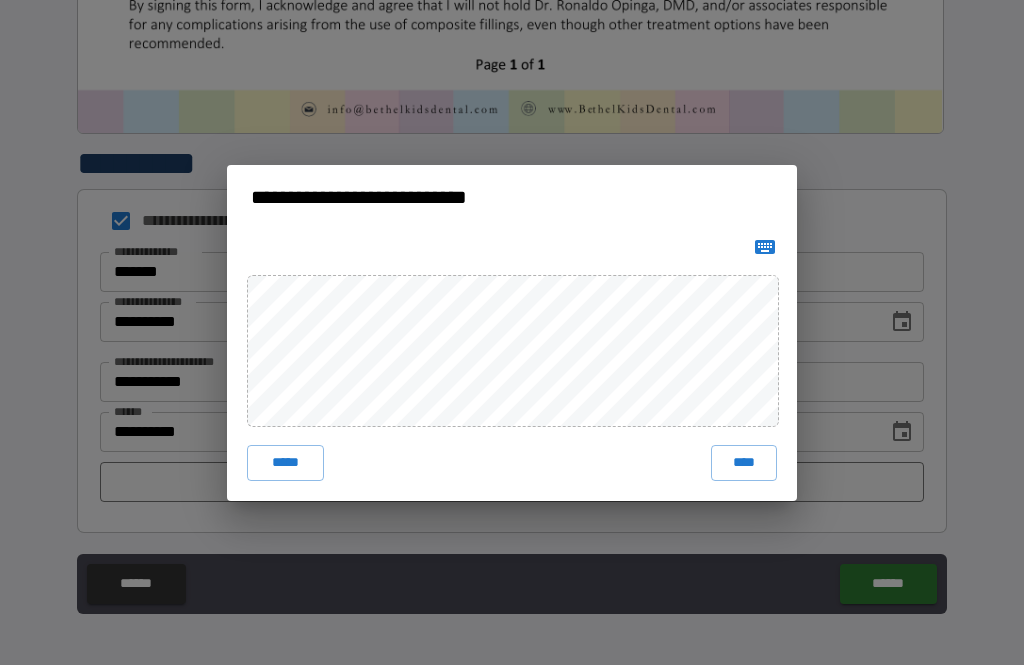 click on "****" at bounding box center (744, 463) 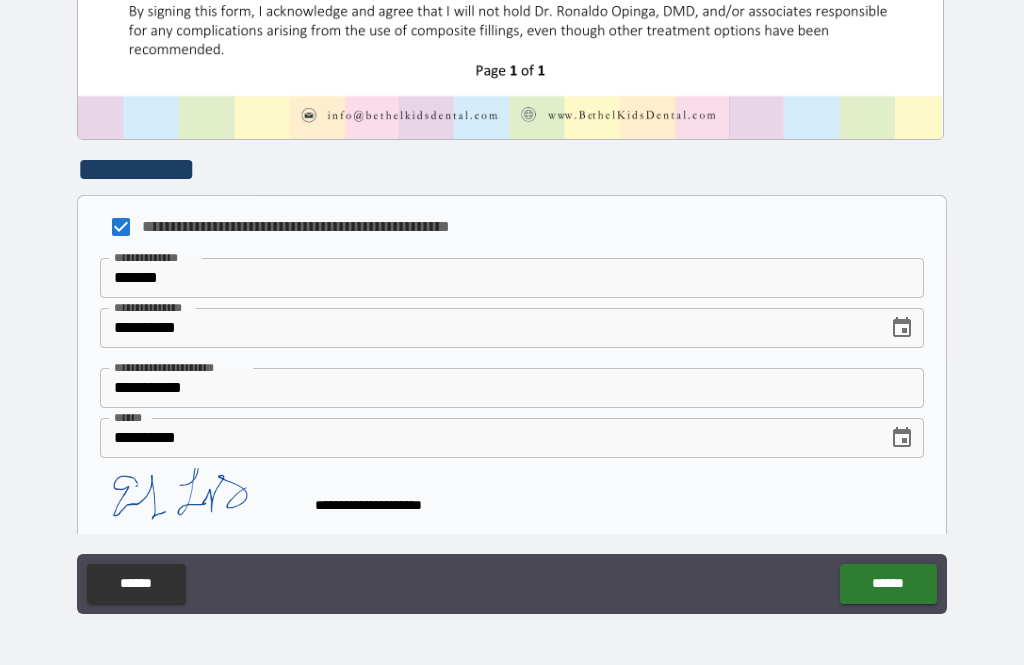 click on "******" at bounding box center [888, 584] 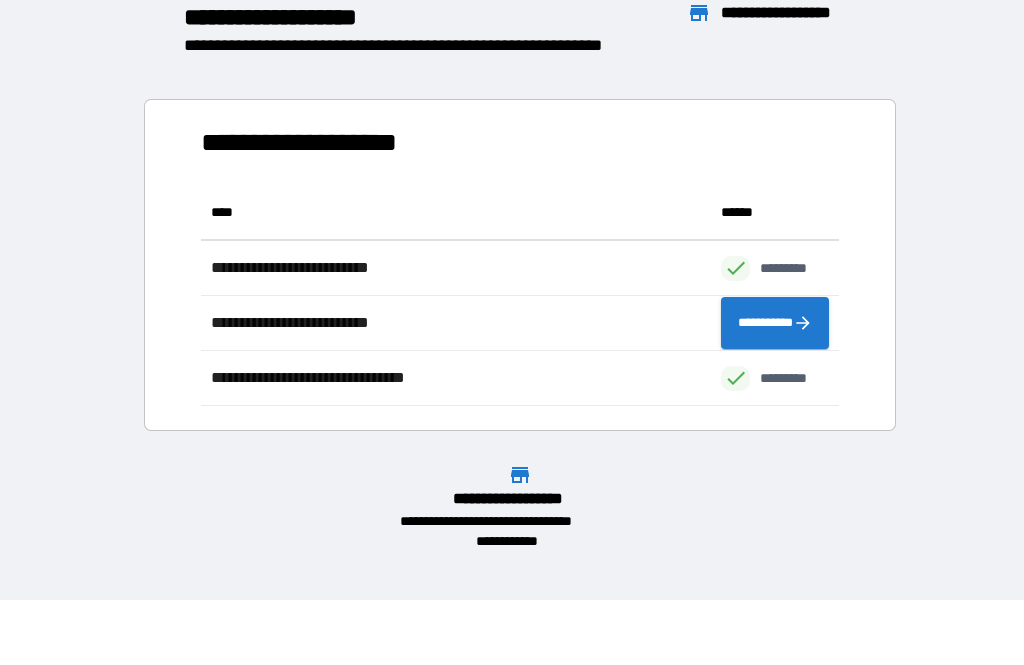 scroll, scrollTop: 1, scrollLeft: 1, axis: both 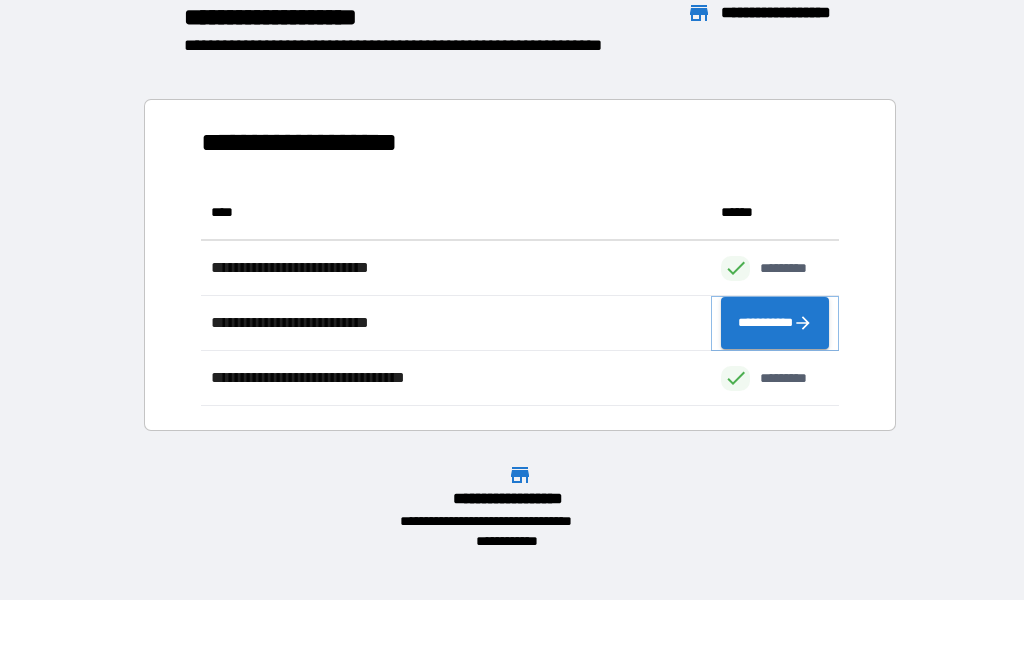 click on "**********" at bounding box center [775, 323] 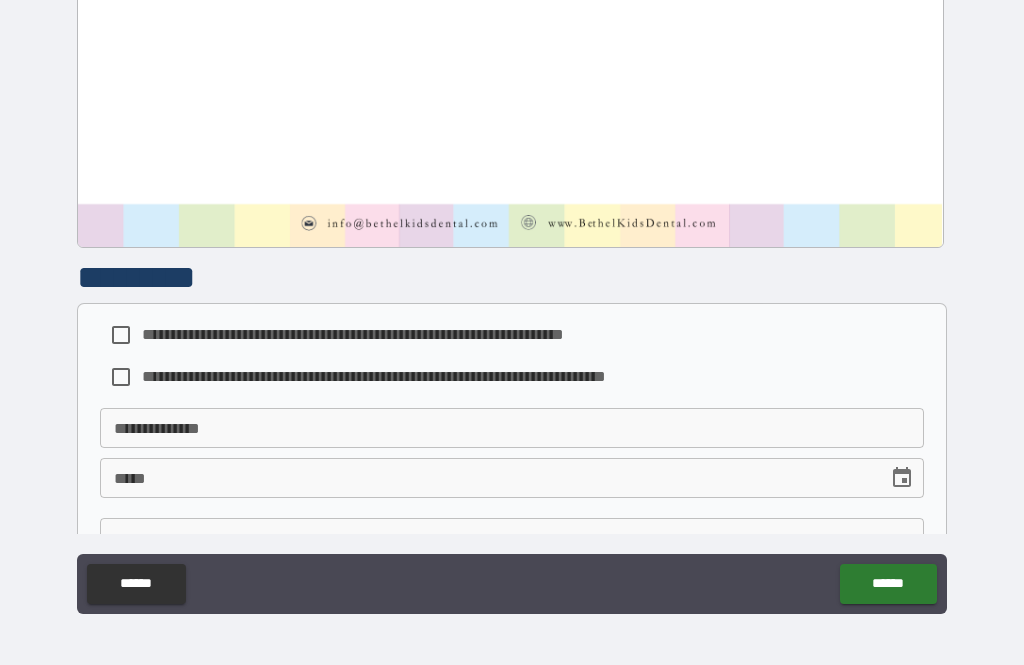 scroll, scrollTop: 907, scrollLeft: 0, axis: vertical 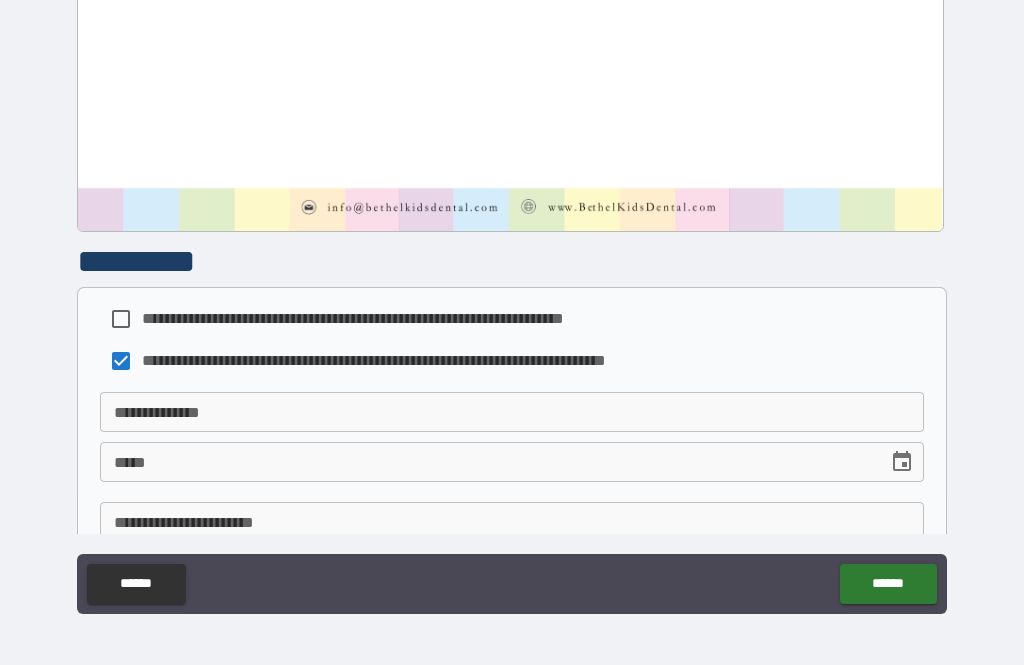 click on "**********" at bounding box center (512, 412) 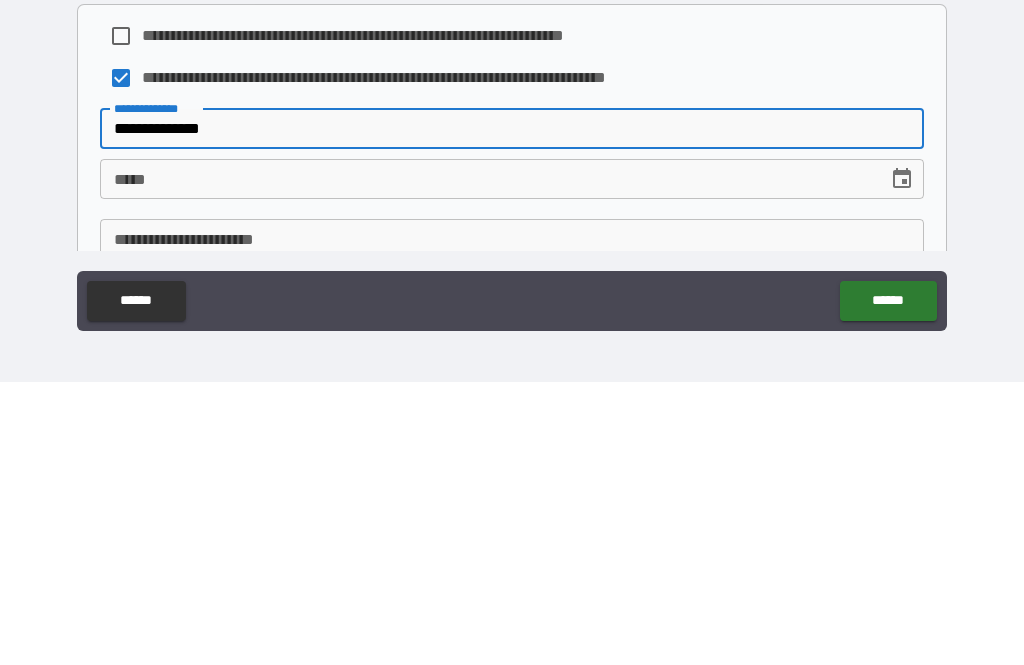 type on "**********" 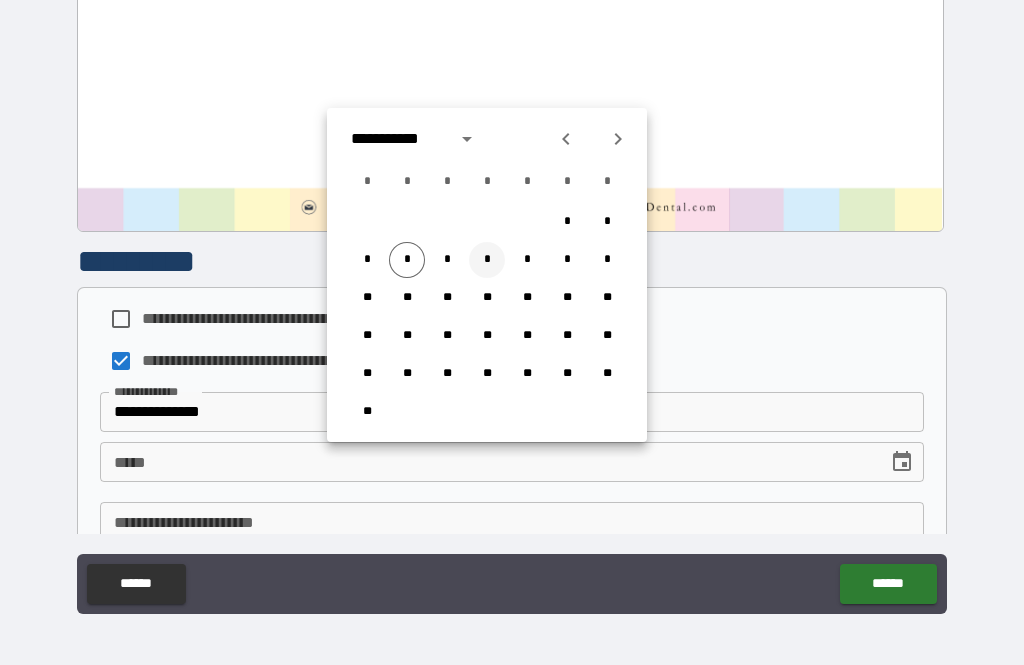 click on "*" at bounding box center (487, 260) 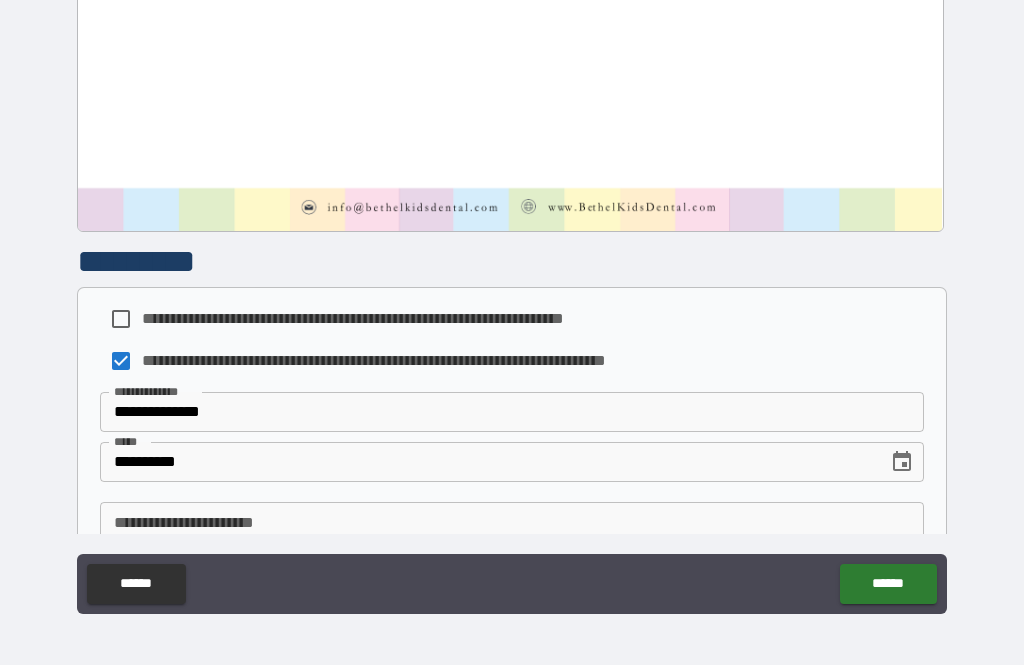 click on "**********" at bounding box center [487, 462] 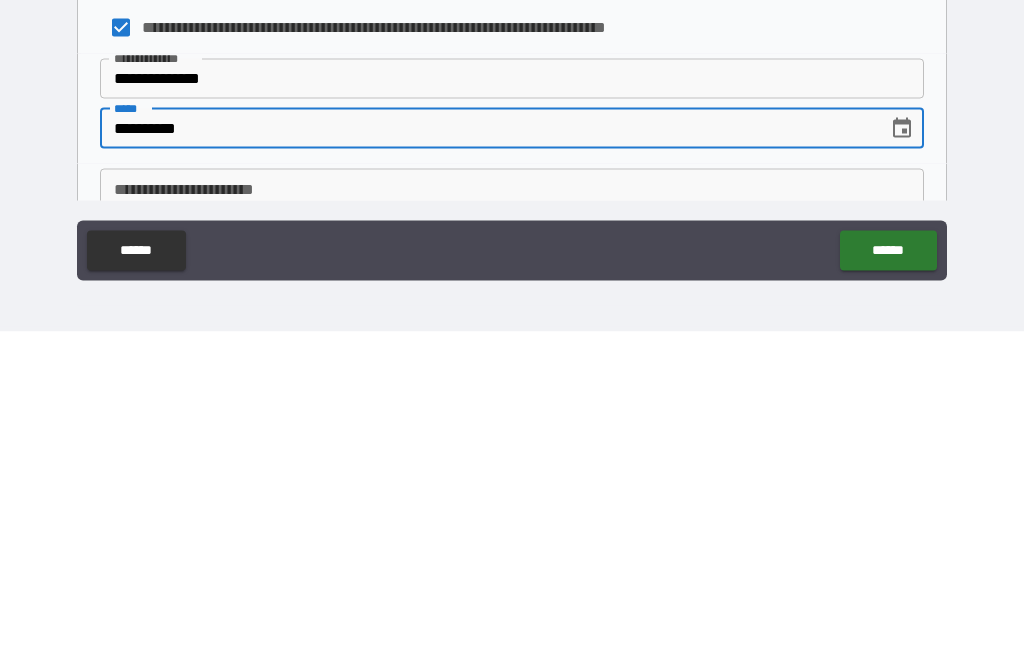 click on "**********" at bounding box center [487, 462] 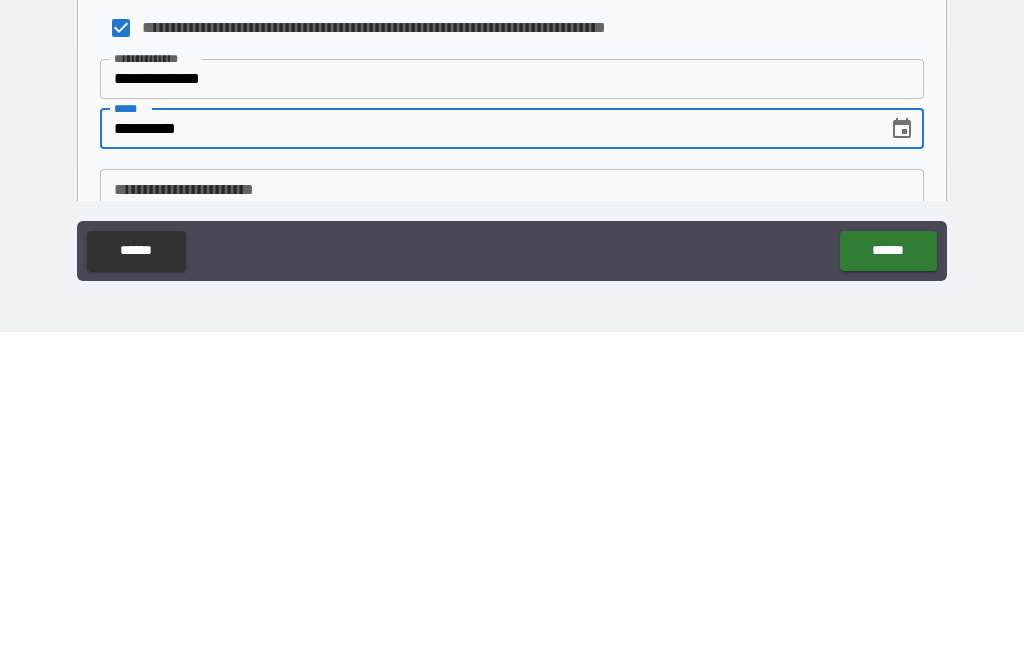 type on "**********" 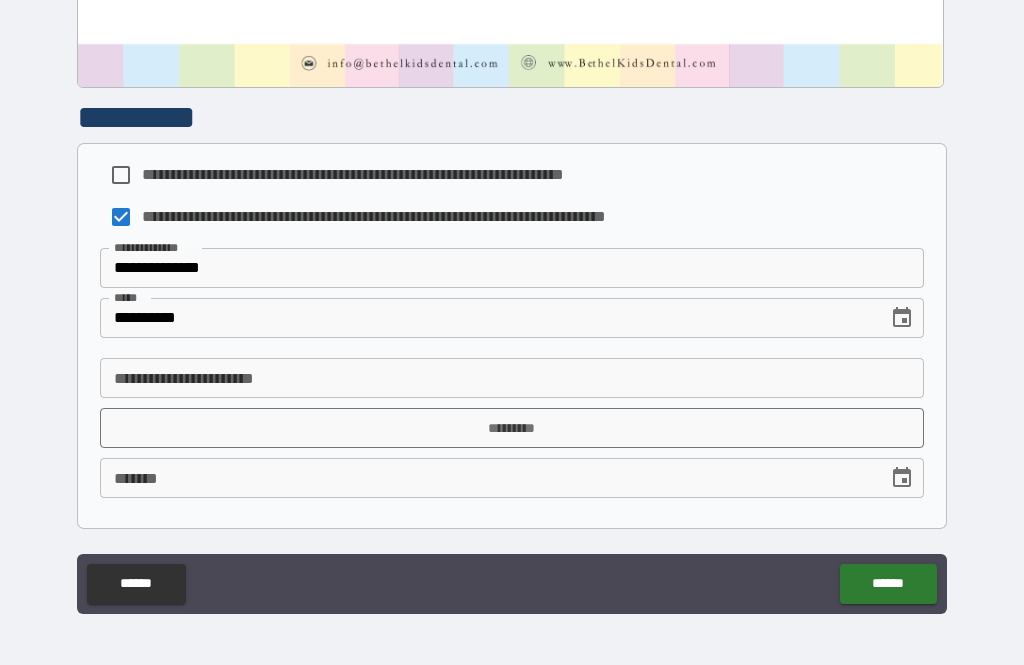 scroll, scrollTop: 1051, scrollLeft: 0, axis: vertical 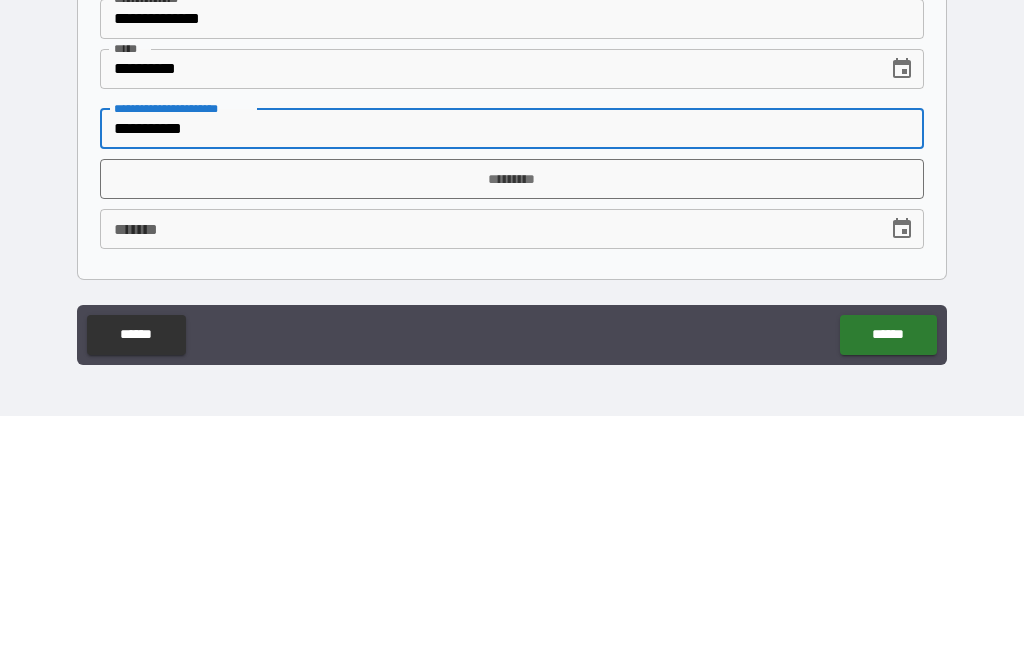 type on "**********" 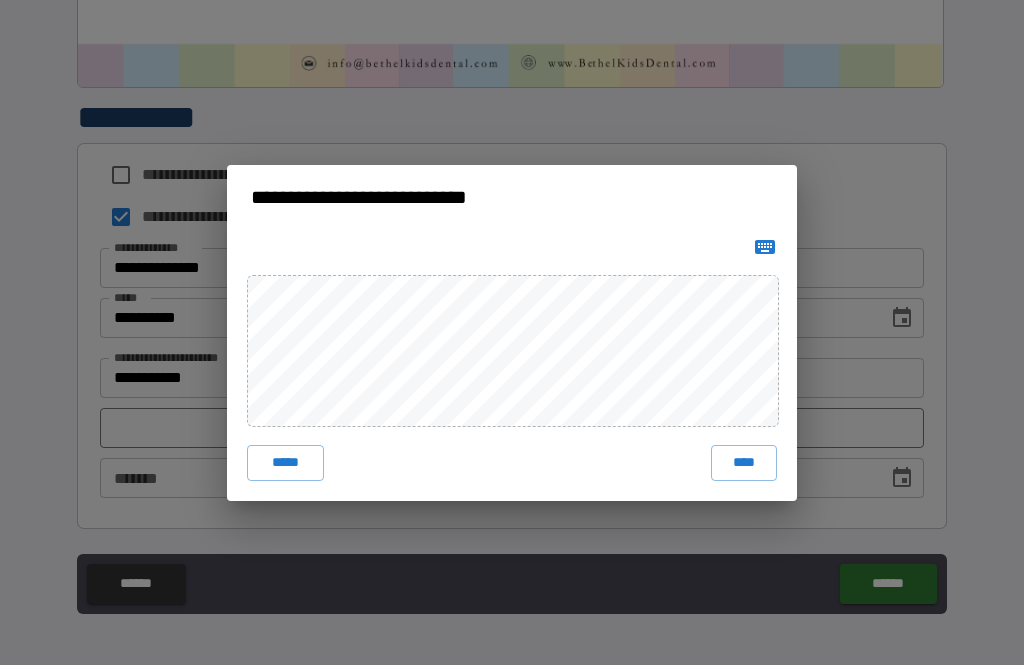 click on "****" at bounding box center [744, 463] 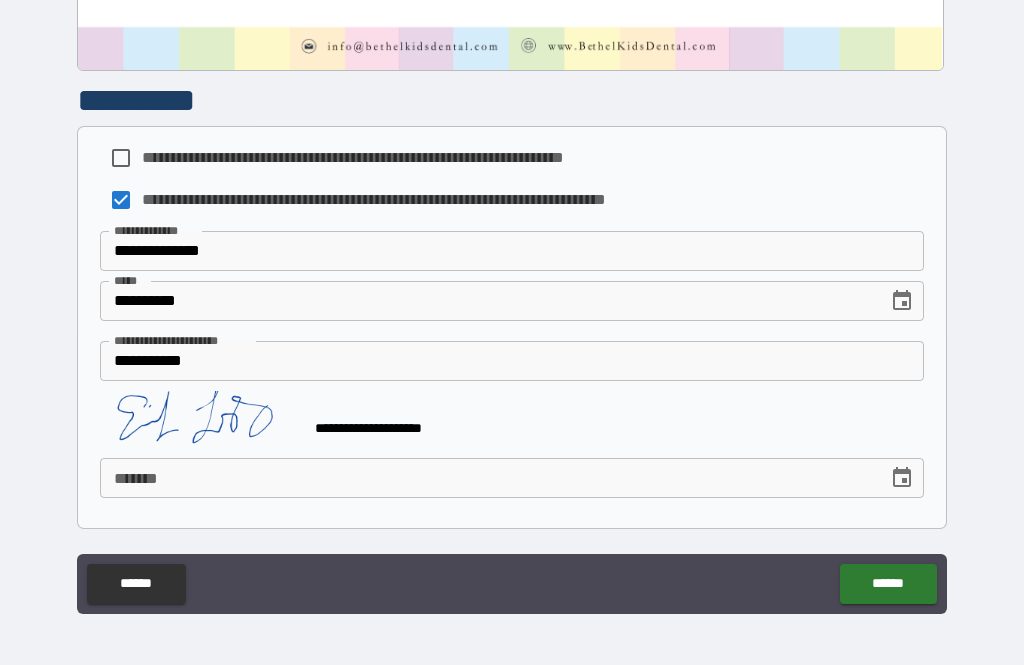 scroll, scrollTop: 1068, scrollLeft: 0, axis: vertical 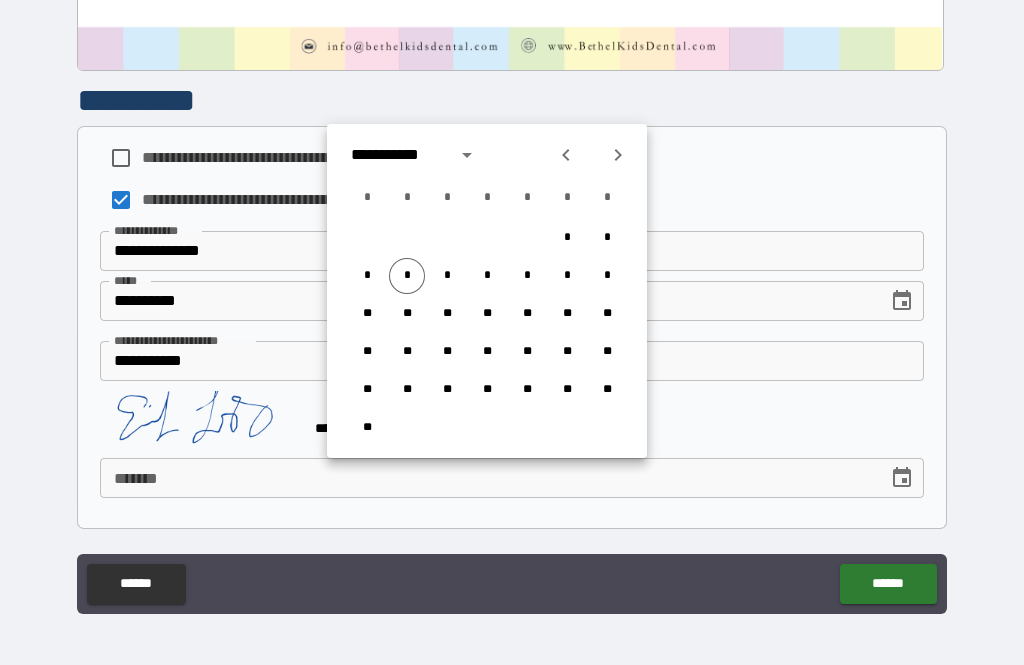 click on "*" at bounding box center [407, 276] 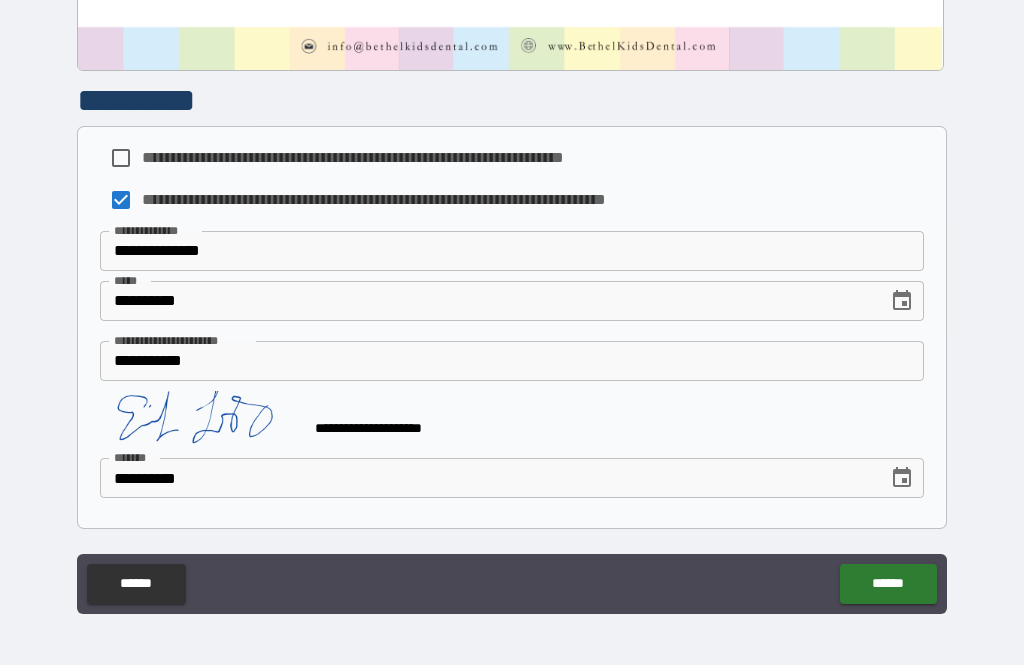 type on "**********" 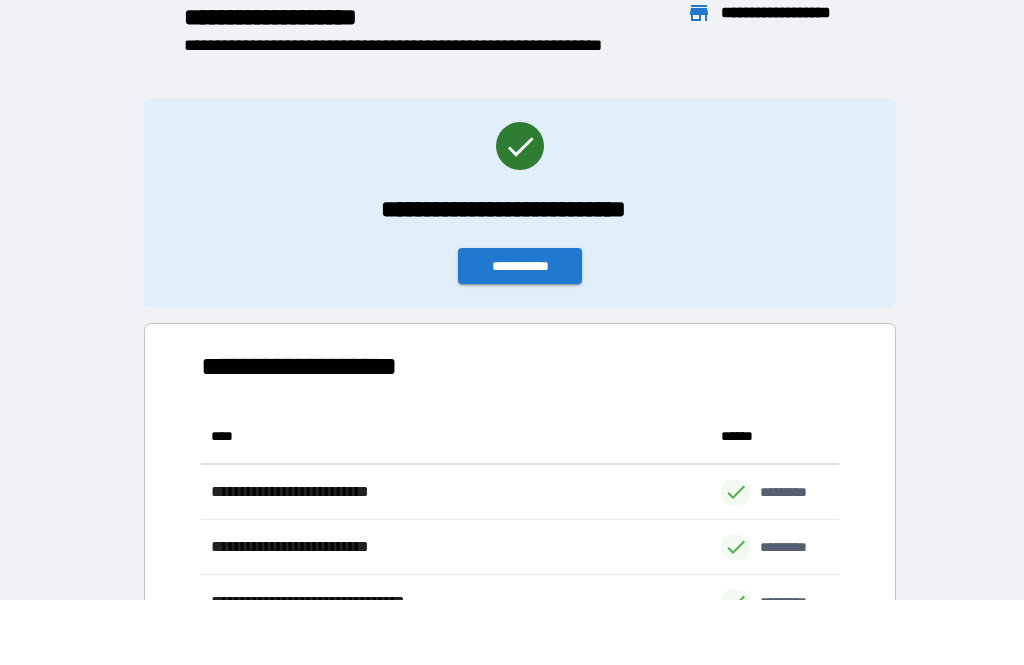 scroll, scrollTop: 221, scrollLeft: 638, axis: both 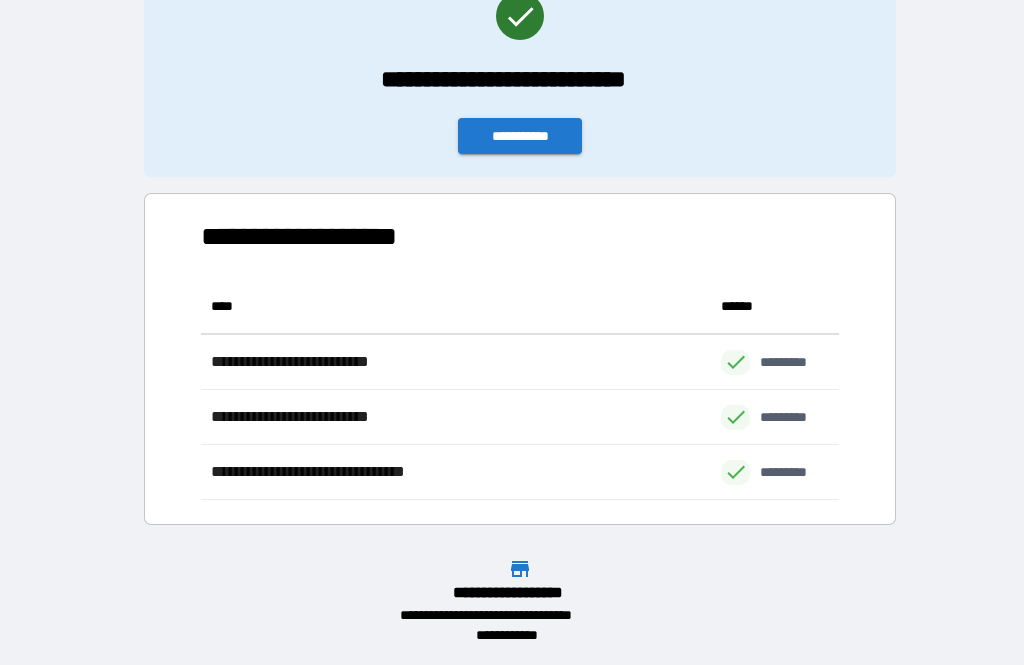 click on "**********" at bounding box center [520, 73] 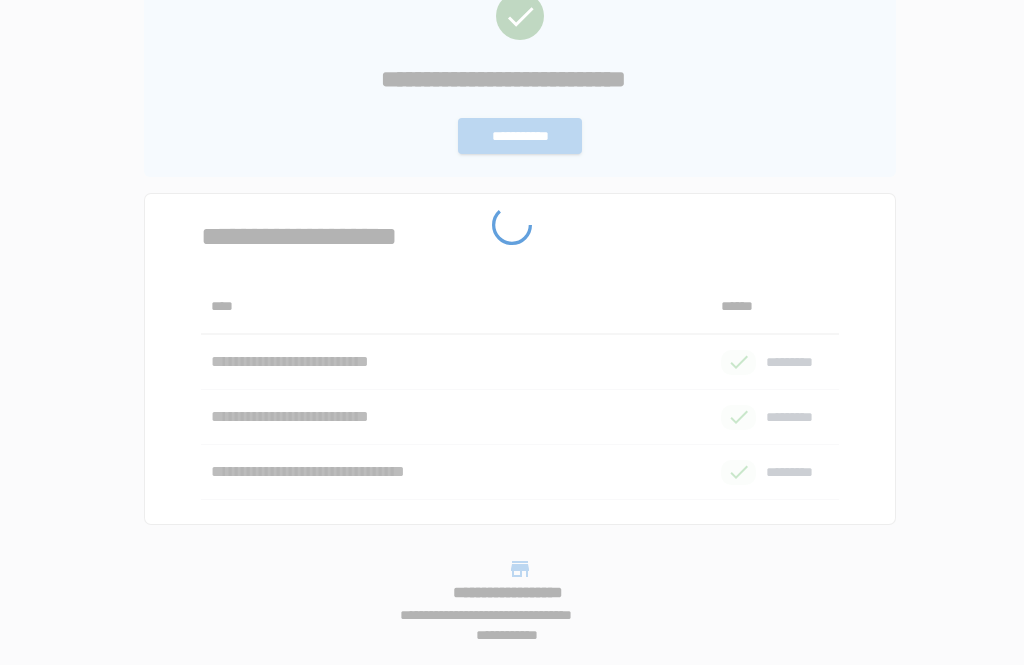 scroll, scrollTop: 0, scrollLeft: 0, axis: both 